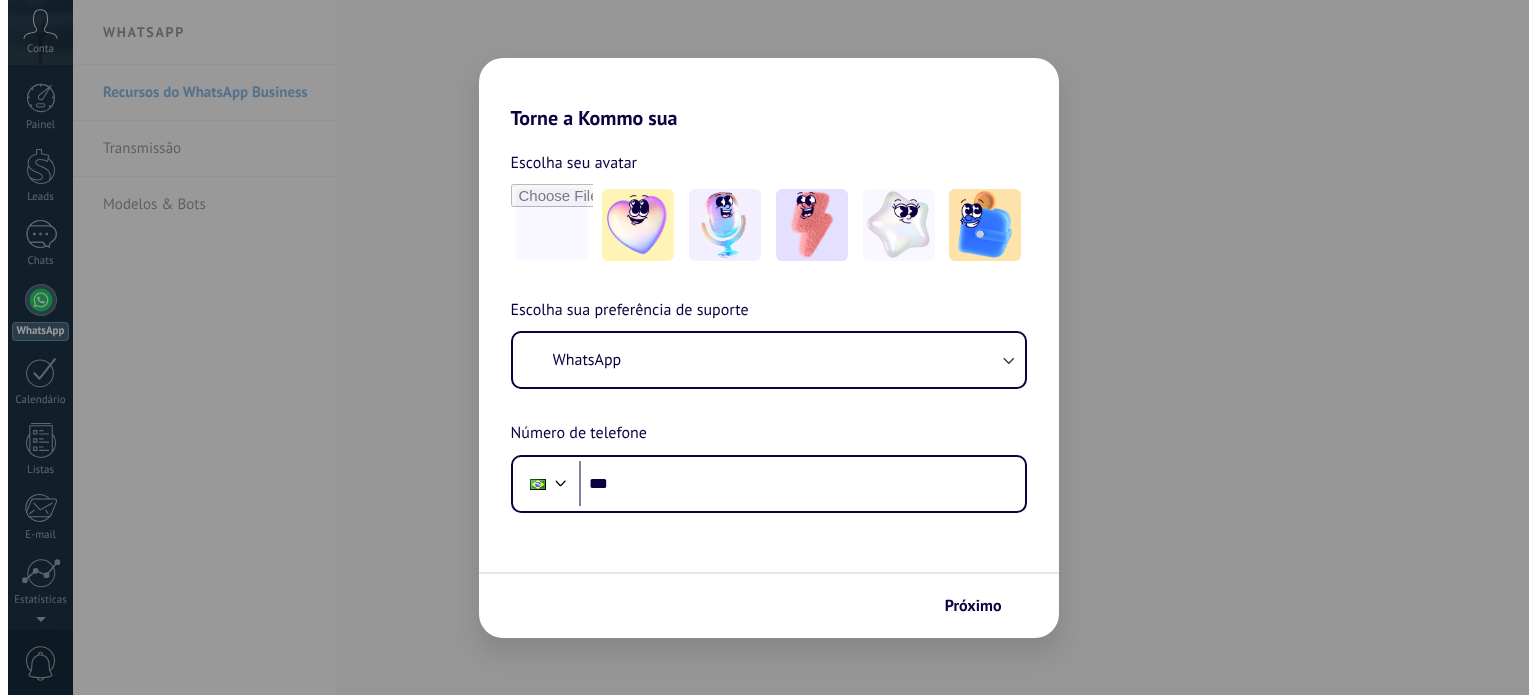 scroll, scrollTop: 0, scrollLeft: 0, axis: both 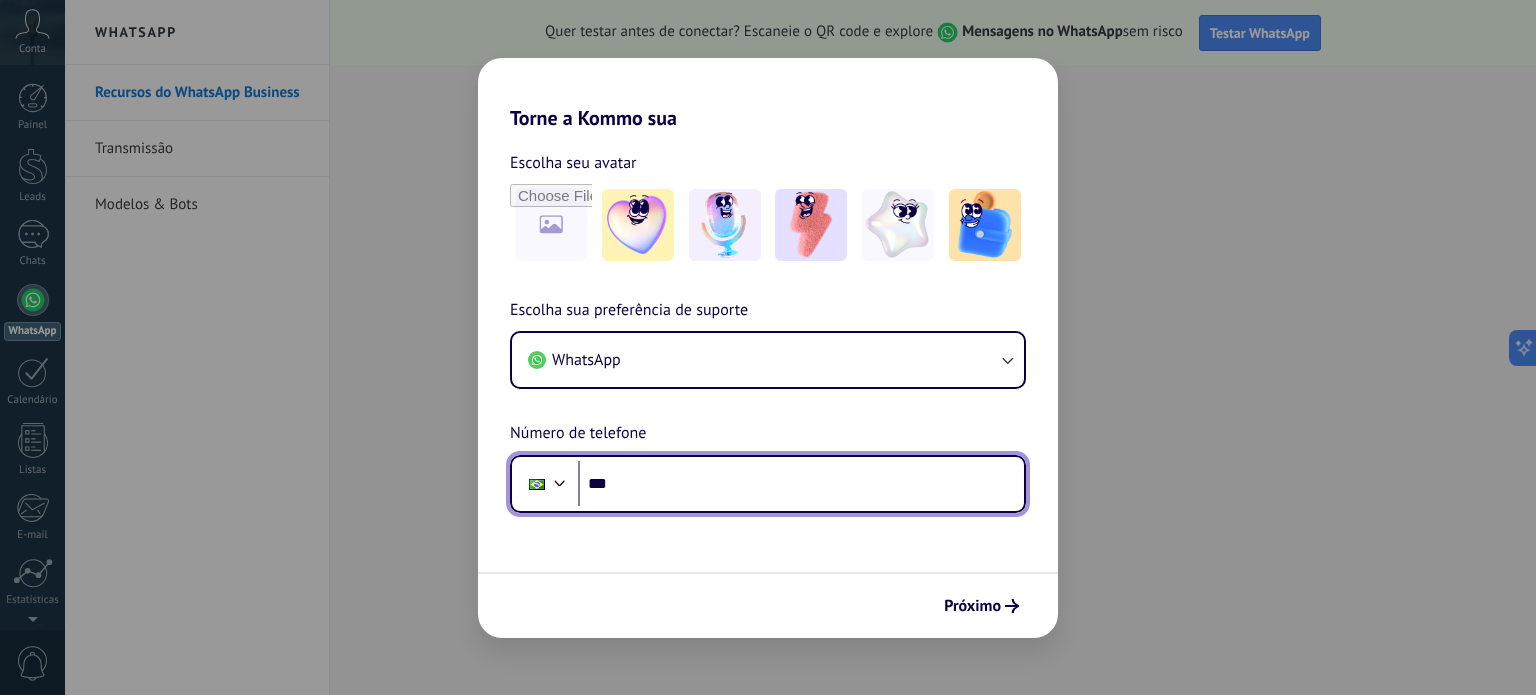 click on "***" at bounding box center [801, 484] 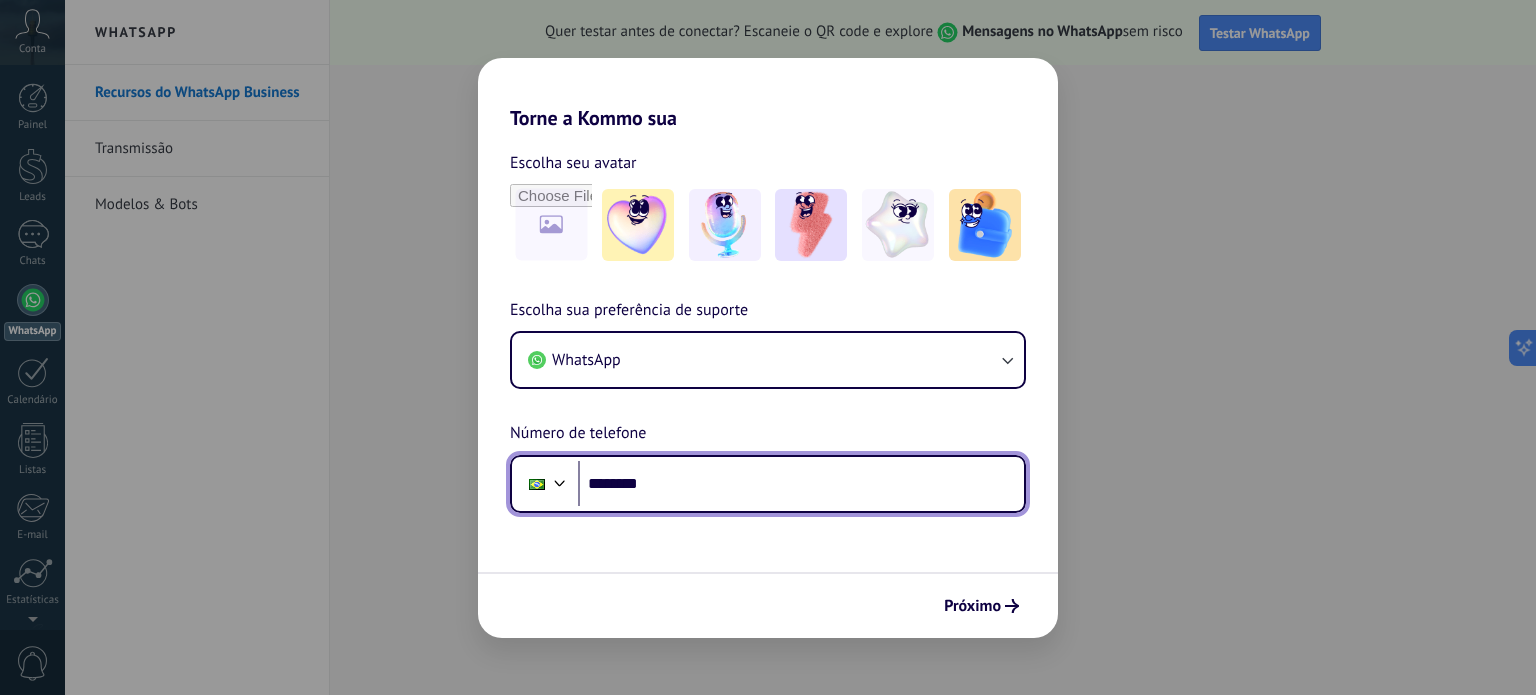paste on "*********" 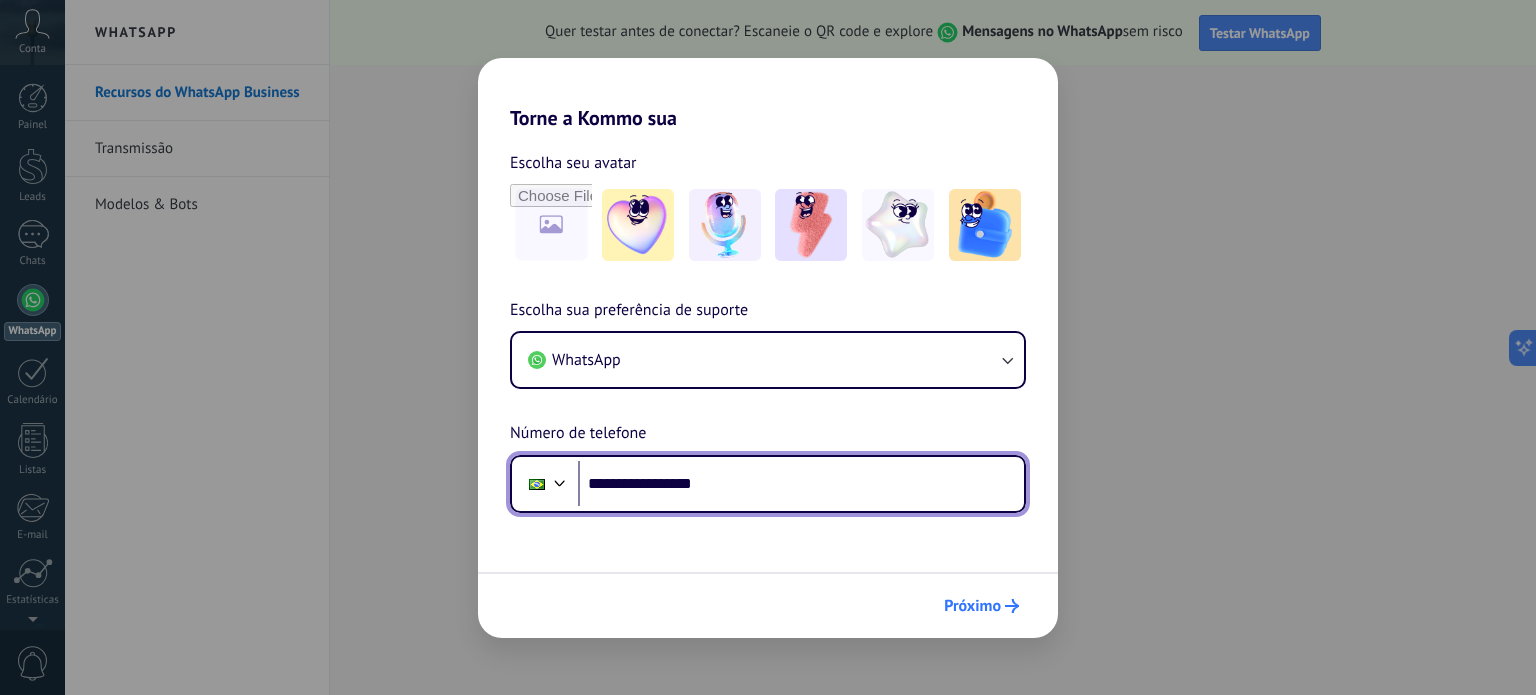 type on "**********" 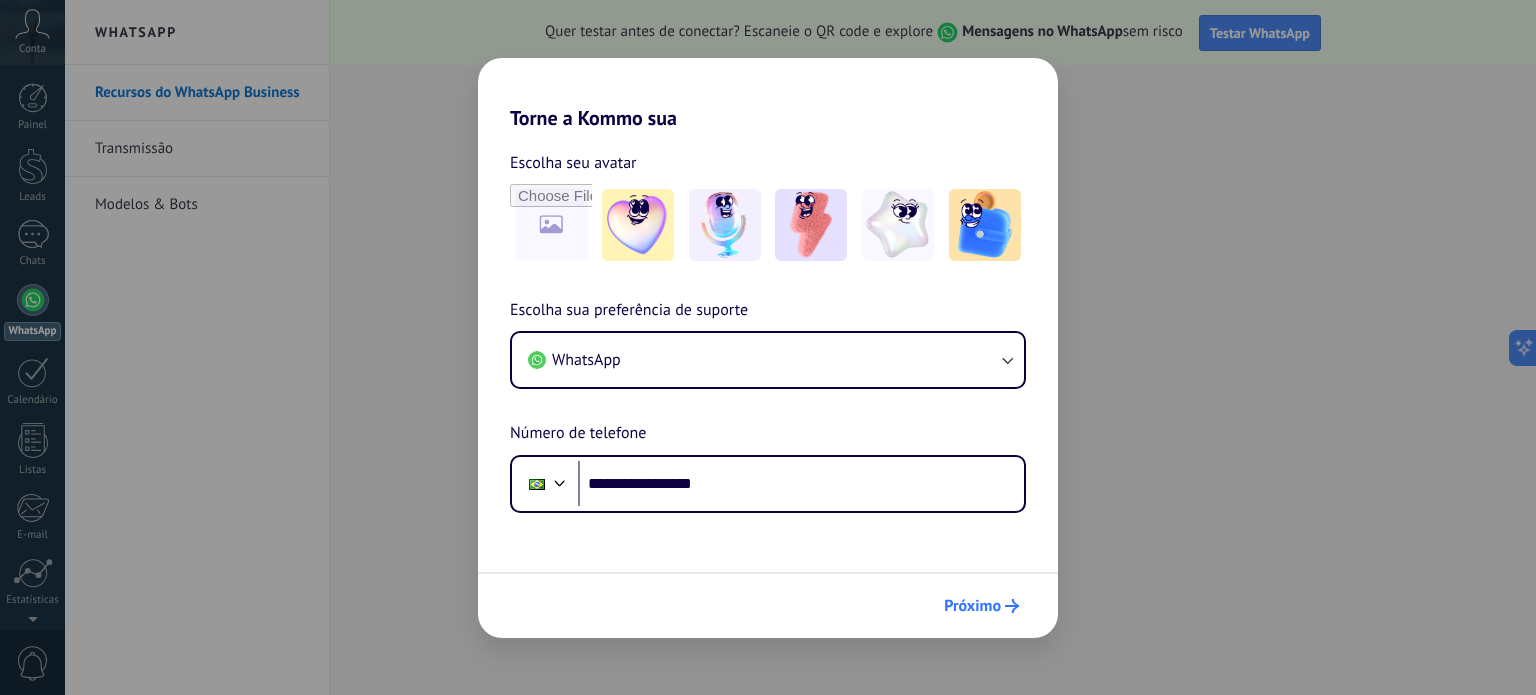 click on "Próximo" at bounding box center (972, 606) 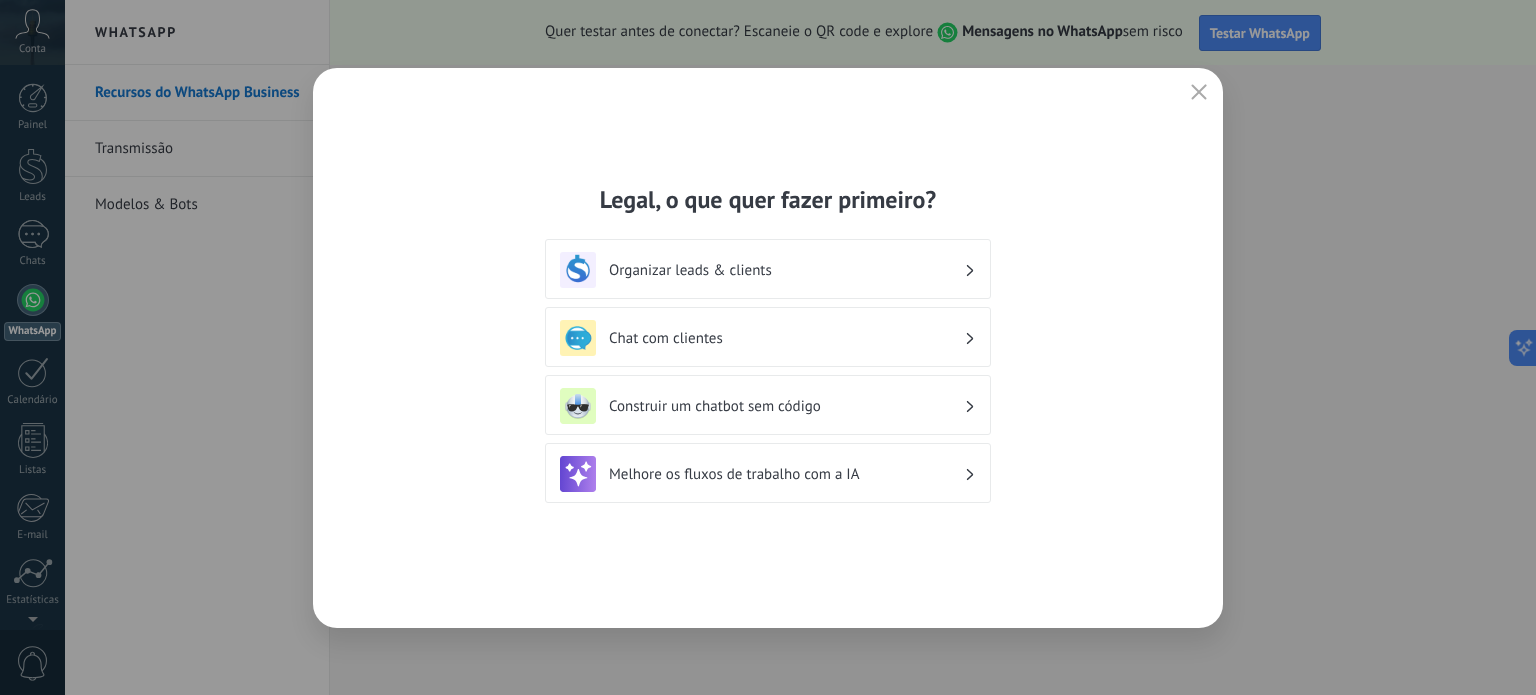 scroll, scrollTop: 0, scrollLeft: 0, axis: both 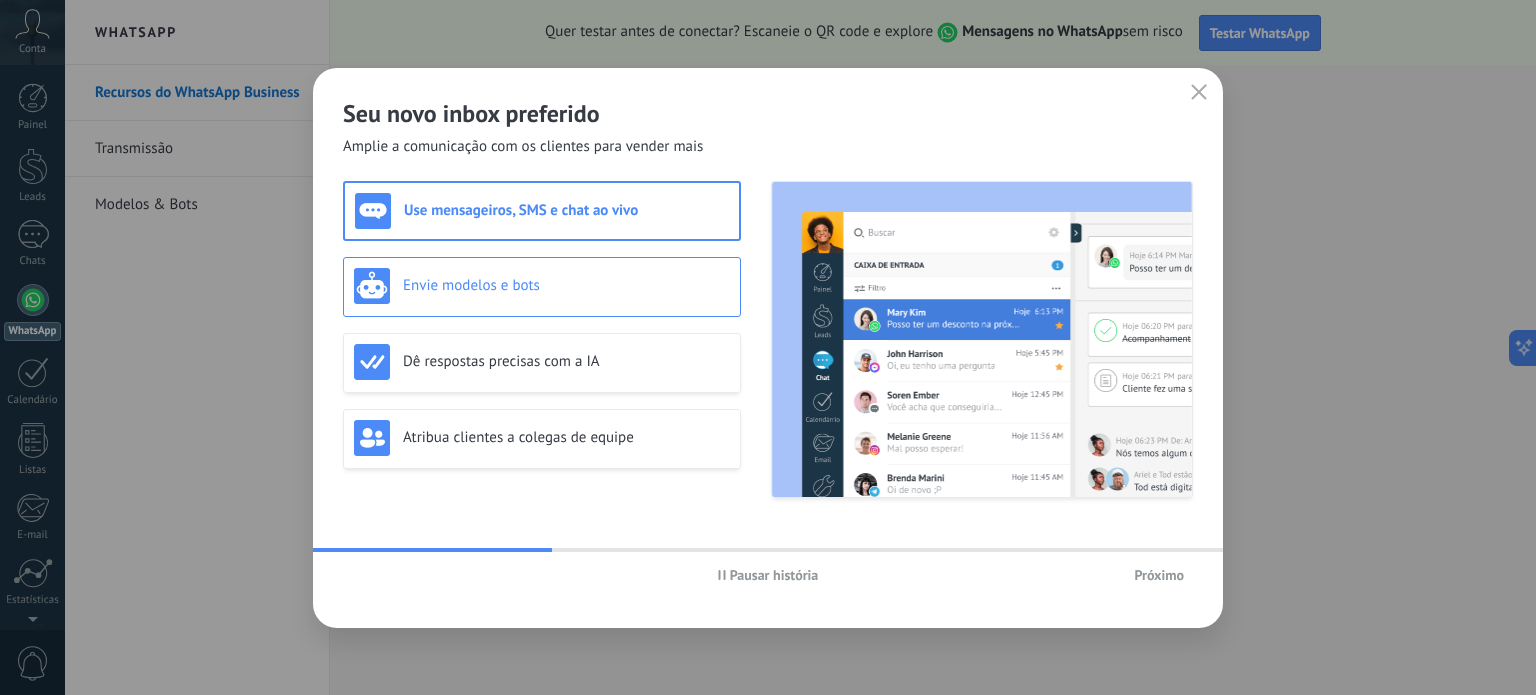 click on "Envie modelos e bots" at bounding box center (566, 285) 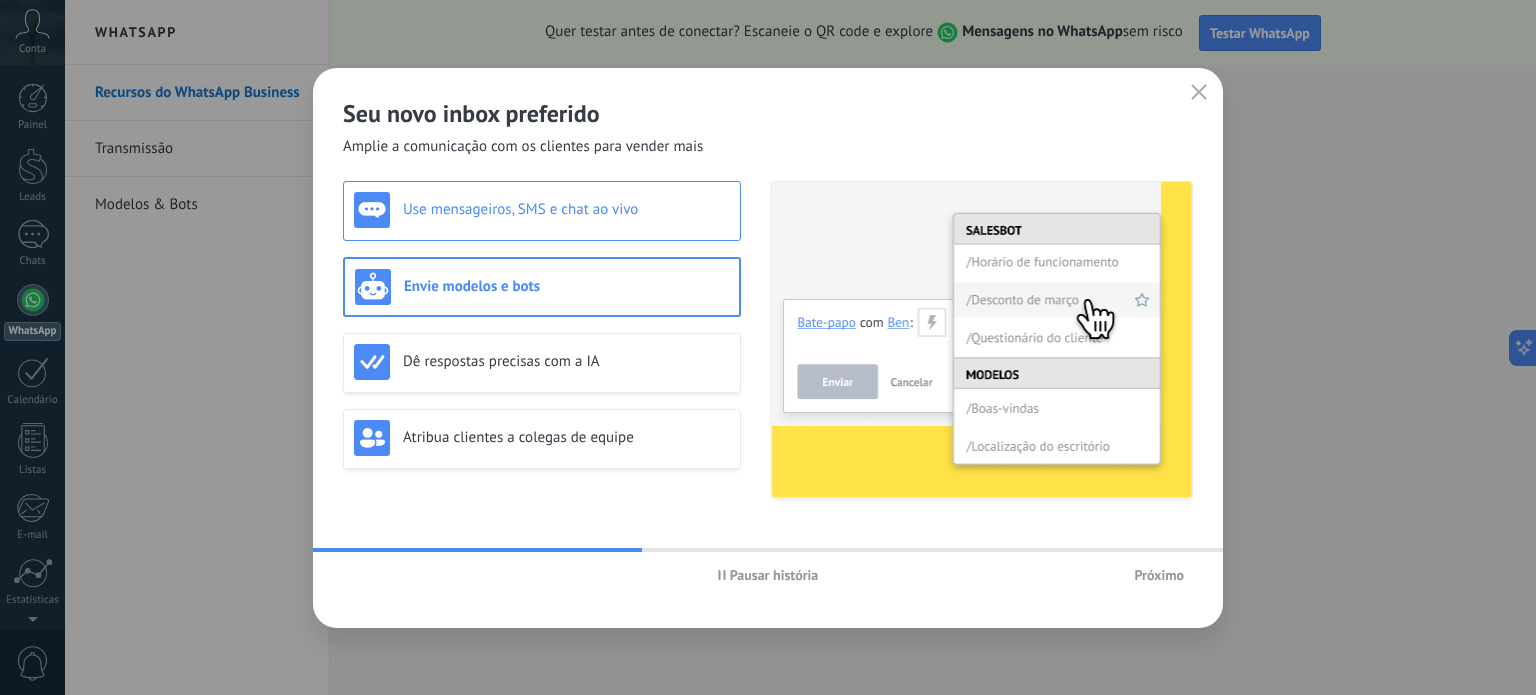 click on "Use mensageiros, SMS e chat ao vivo" at bounding box center [566, 209] 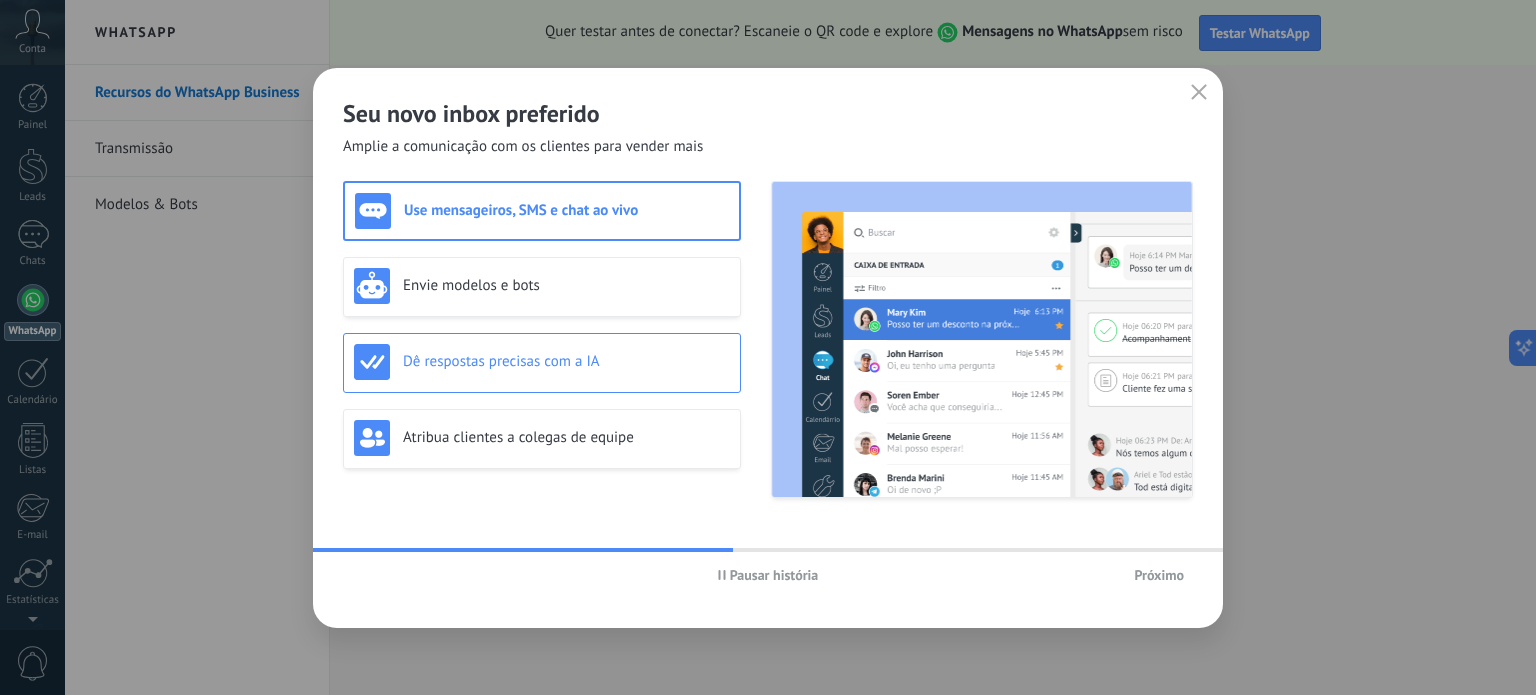 click on "Dê respostas precisas com a IA" at bounding box center [566, 361] 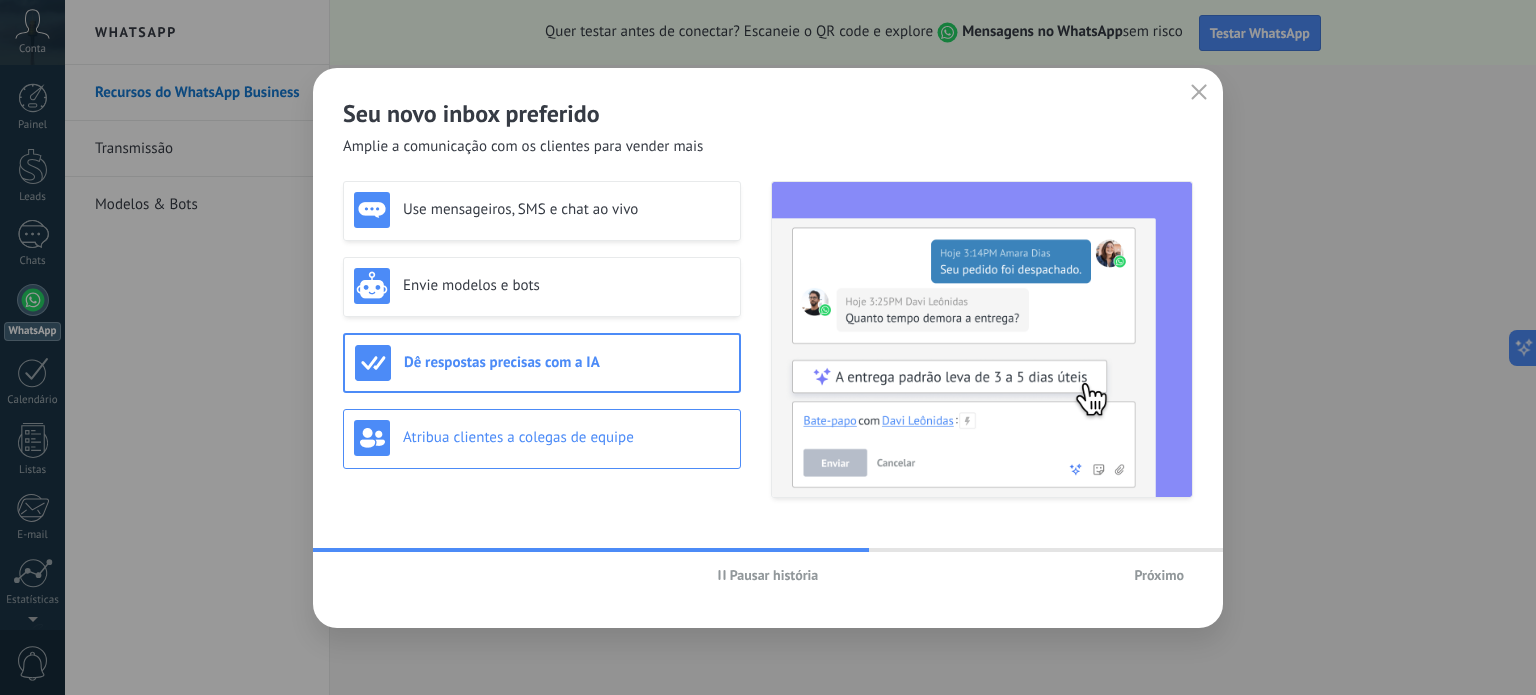 click on "Atribua clientes a colegas de equipe" at bounding box center (566, 437) 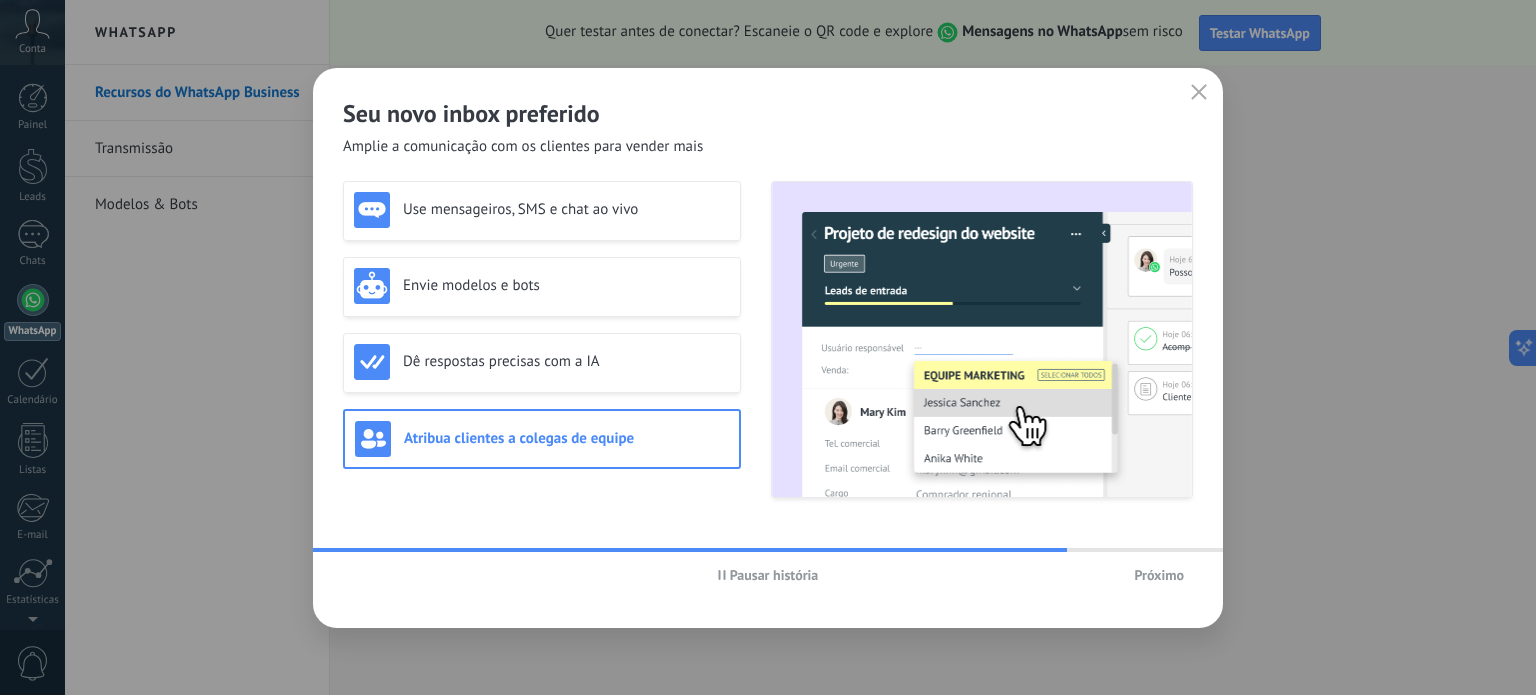 click on "Próximo" at bounding box center [1159, 575] 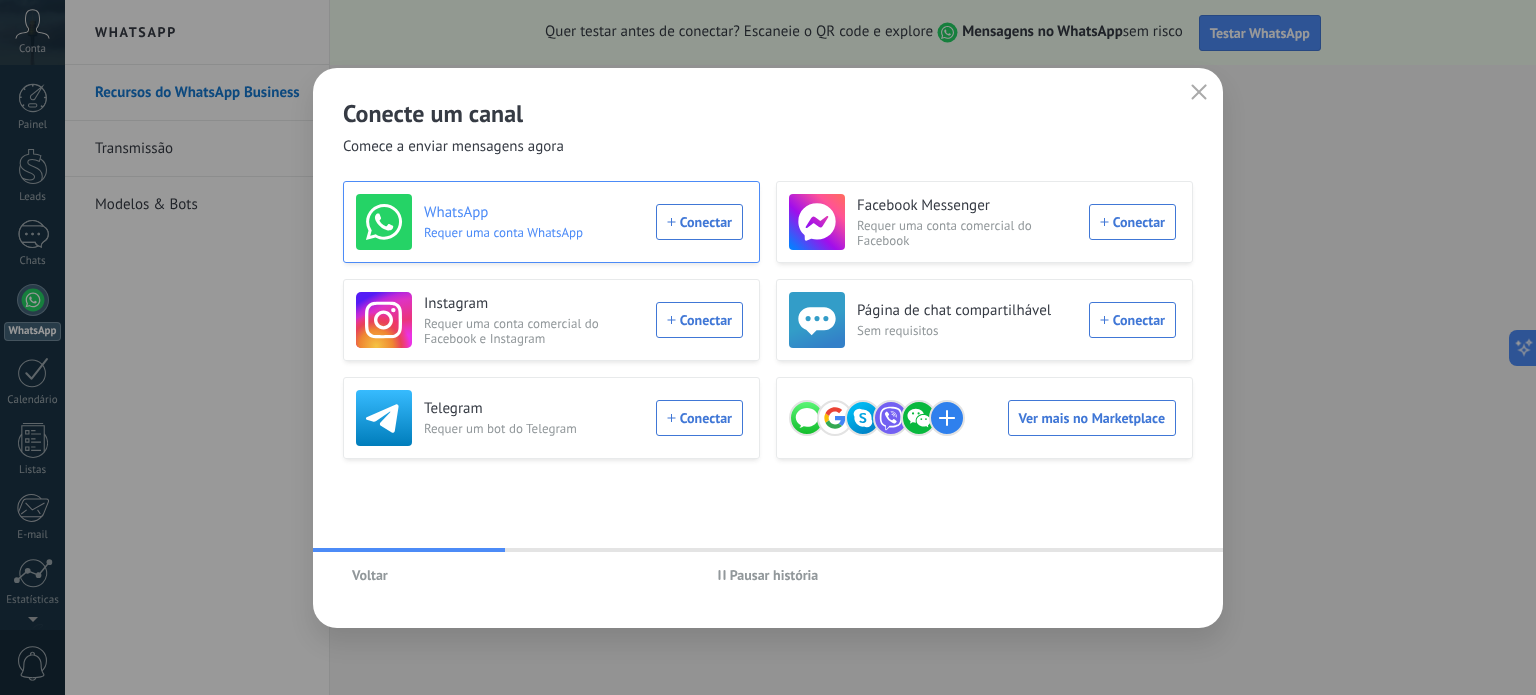 click on "WhatsApp Requer uma conta WhatsApp Conectar" at bounding box center [549, 222] 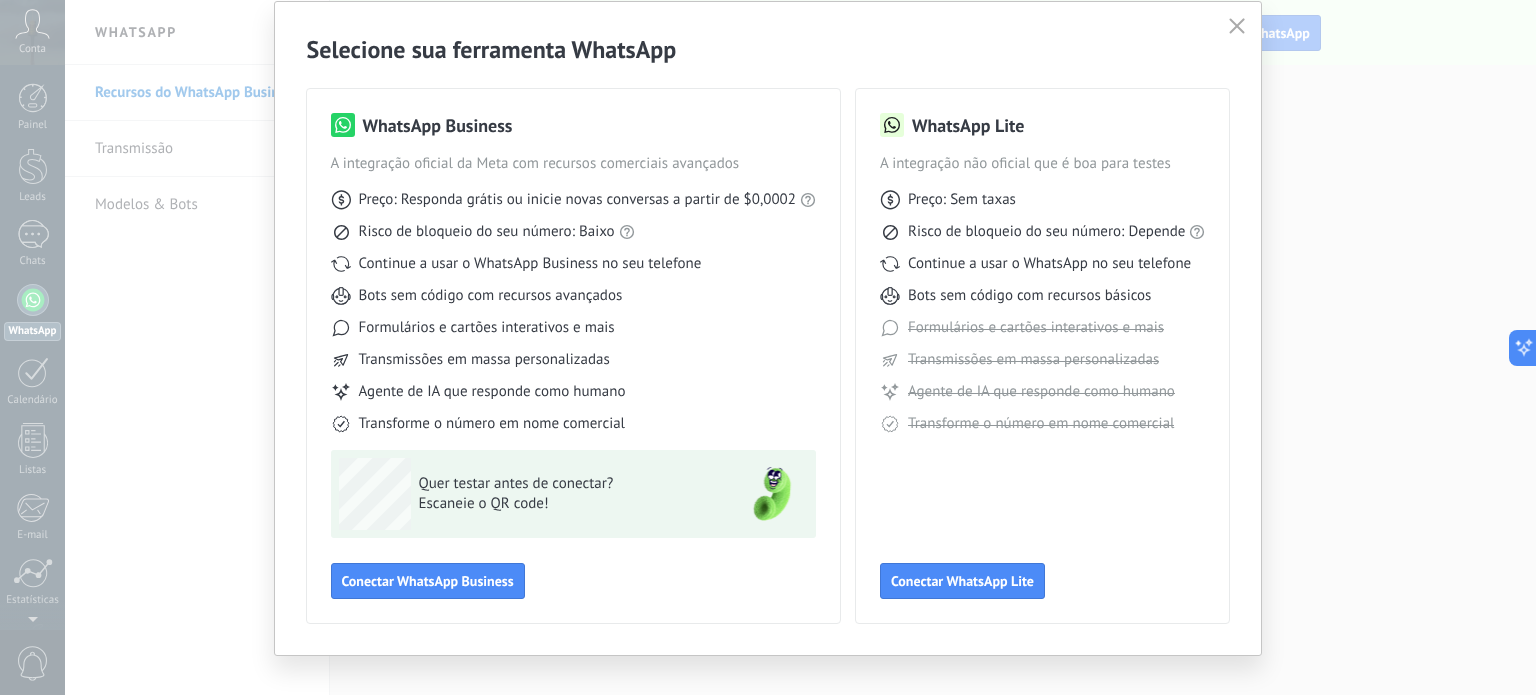 scroll, scrollTop: 68, scrollLeft: 0, axis: vertical 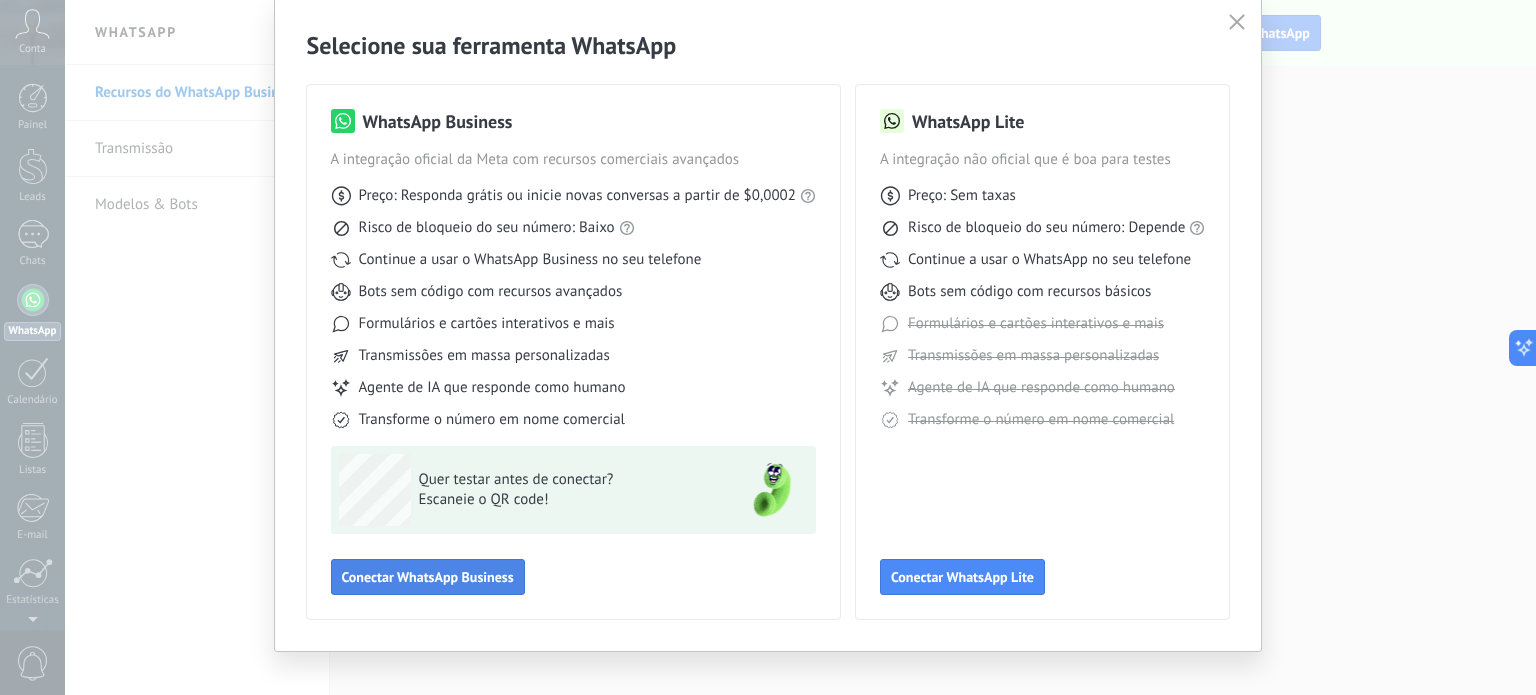 click on "Conectar WhatsApp Business" at bounding box center (428, 577) 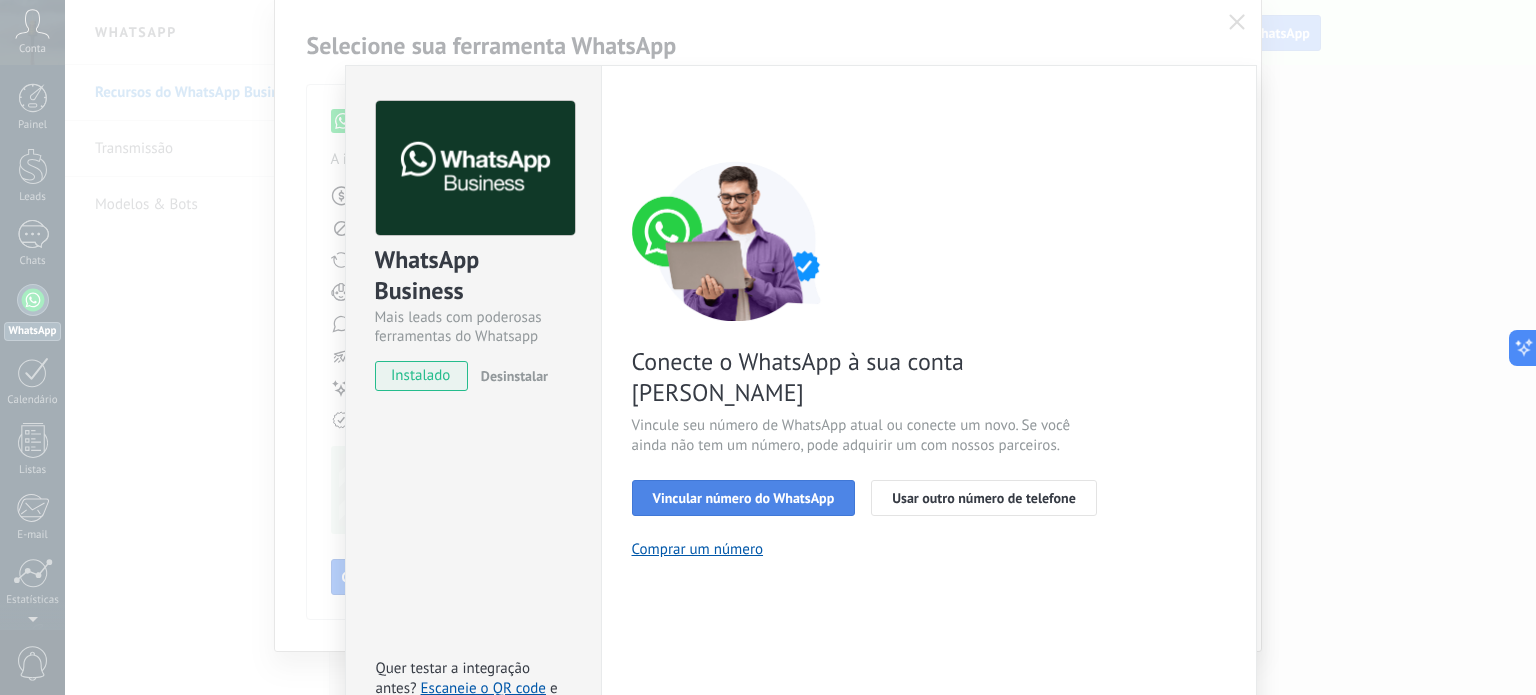 click on "Vincular número do WhatsApp" at bounding box center (744, 498) 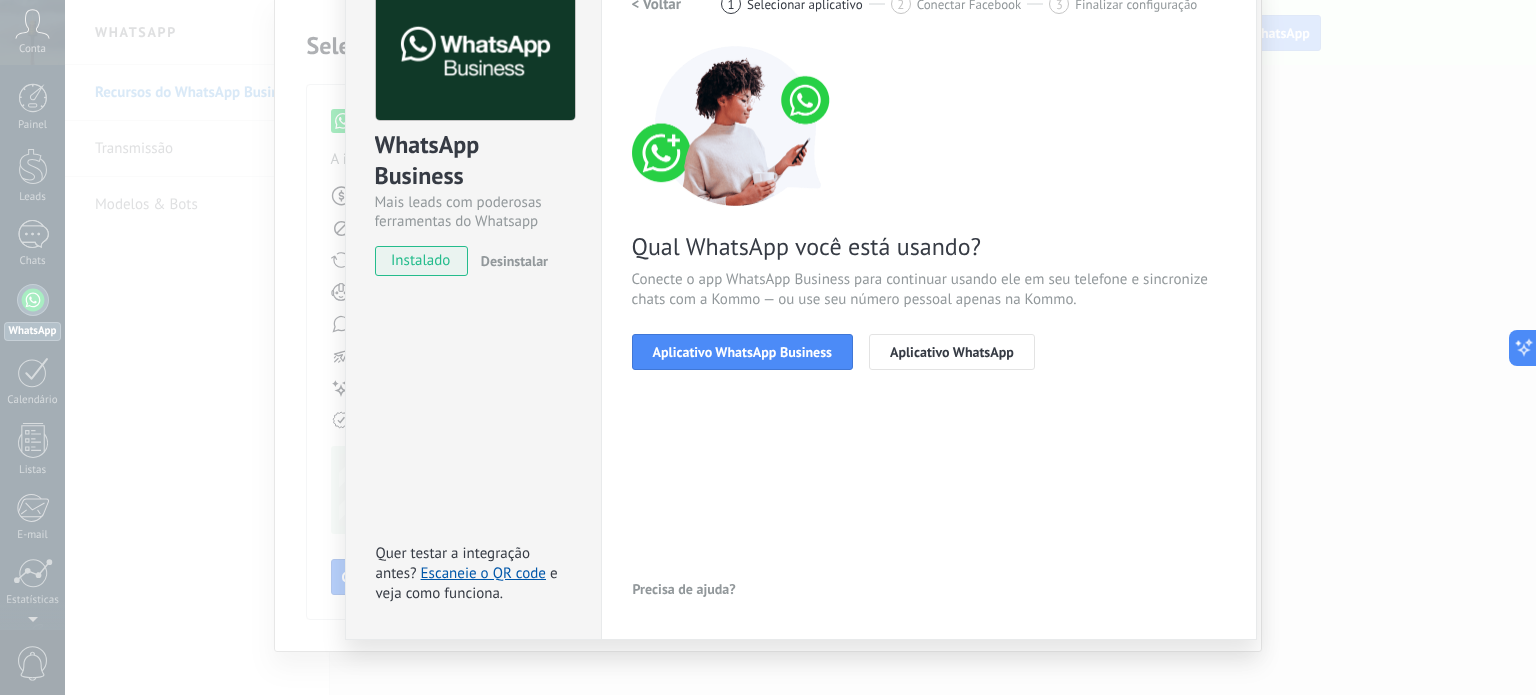 scroll, scrollTop: 116, scrollLeft: 0, axis: vertical 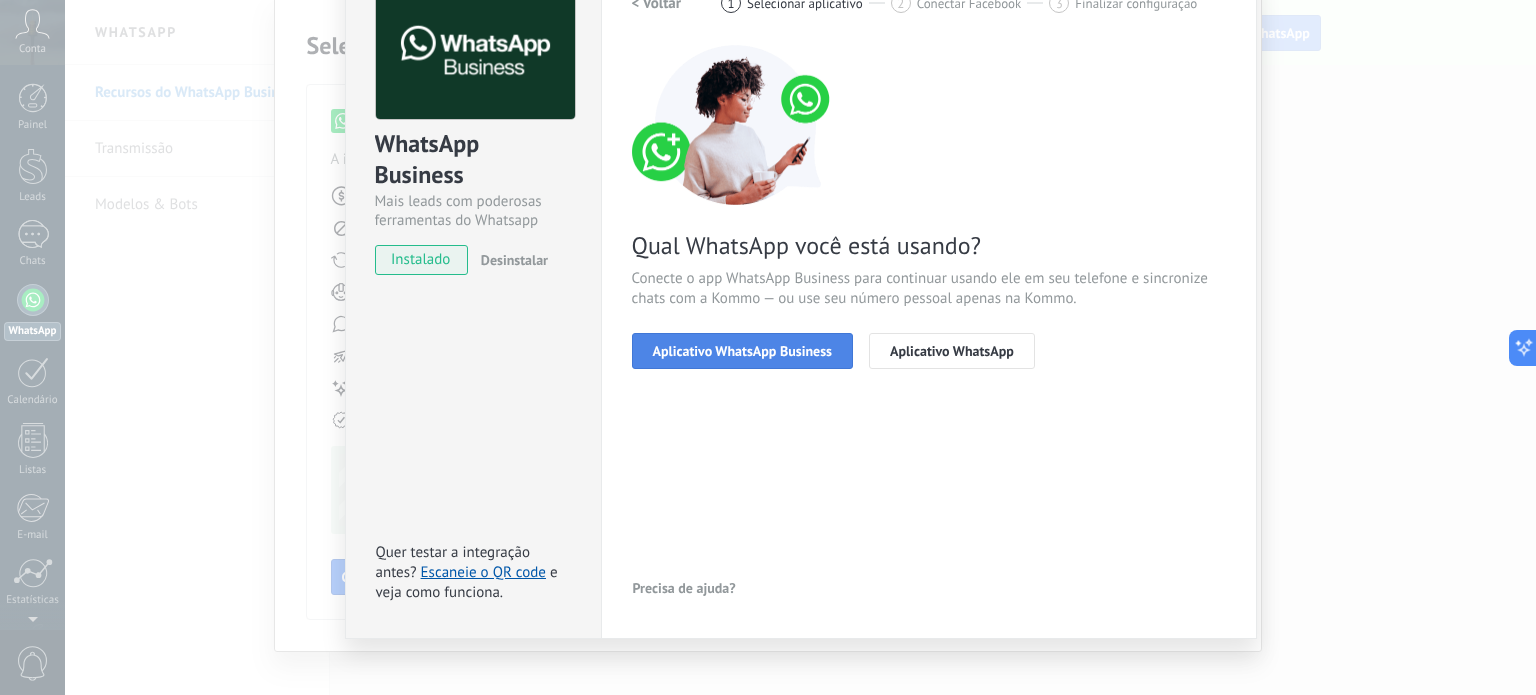 click on "Aplicativo WhatsApp Business" at bounding box center (742, 351) 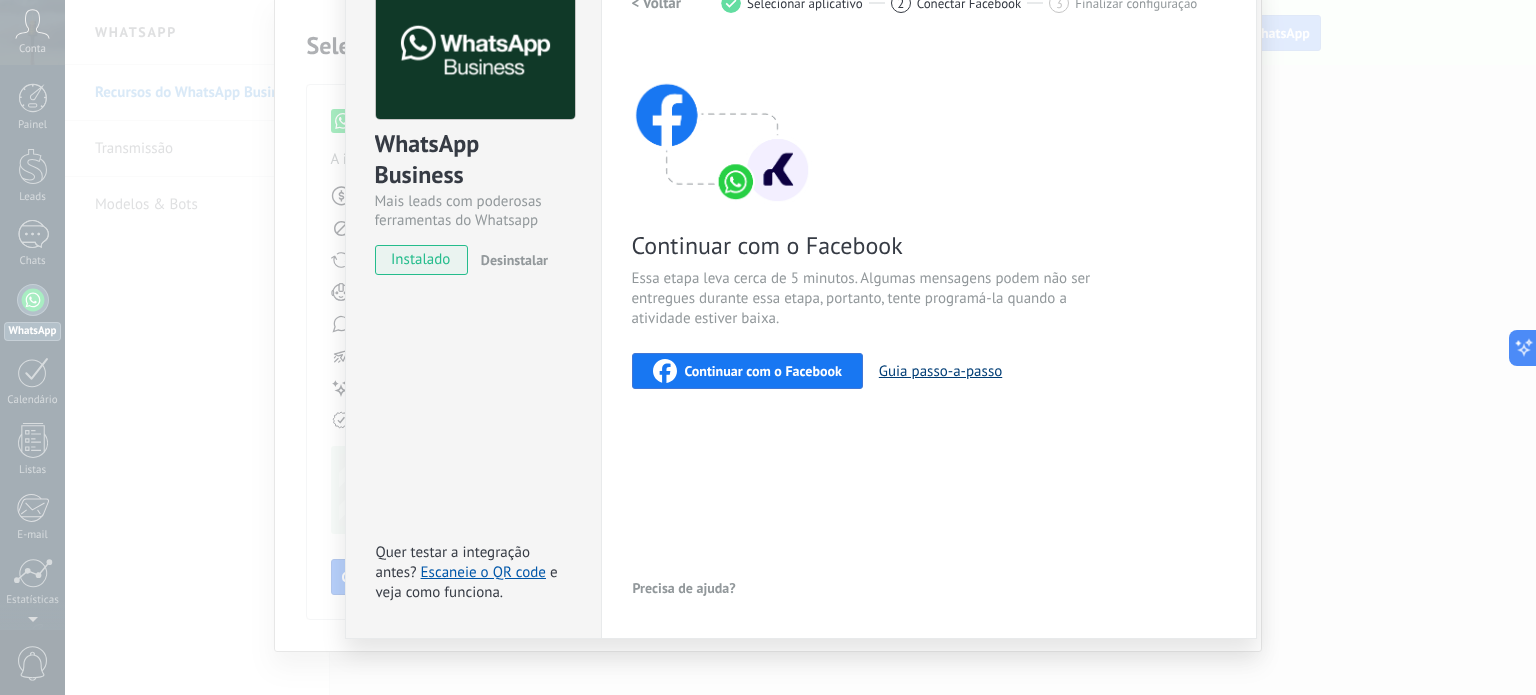 click on "Guia passo-a-passo" at bounding box center [940, 371] 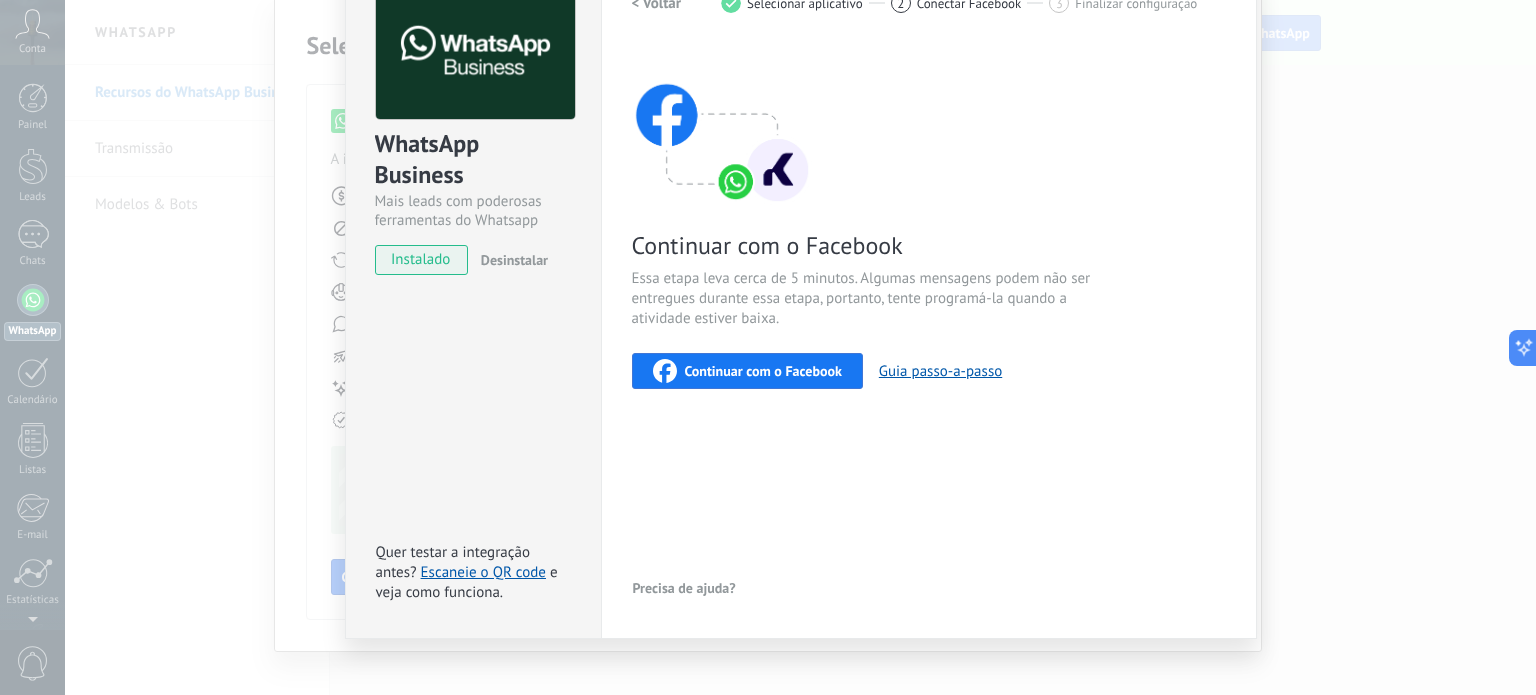 click on "instalado" at bounding box center [421, 260] 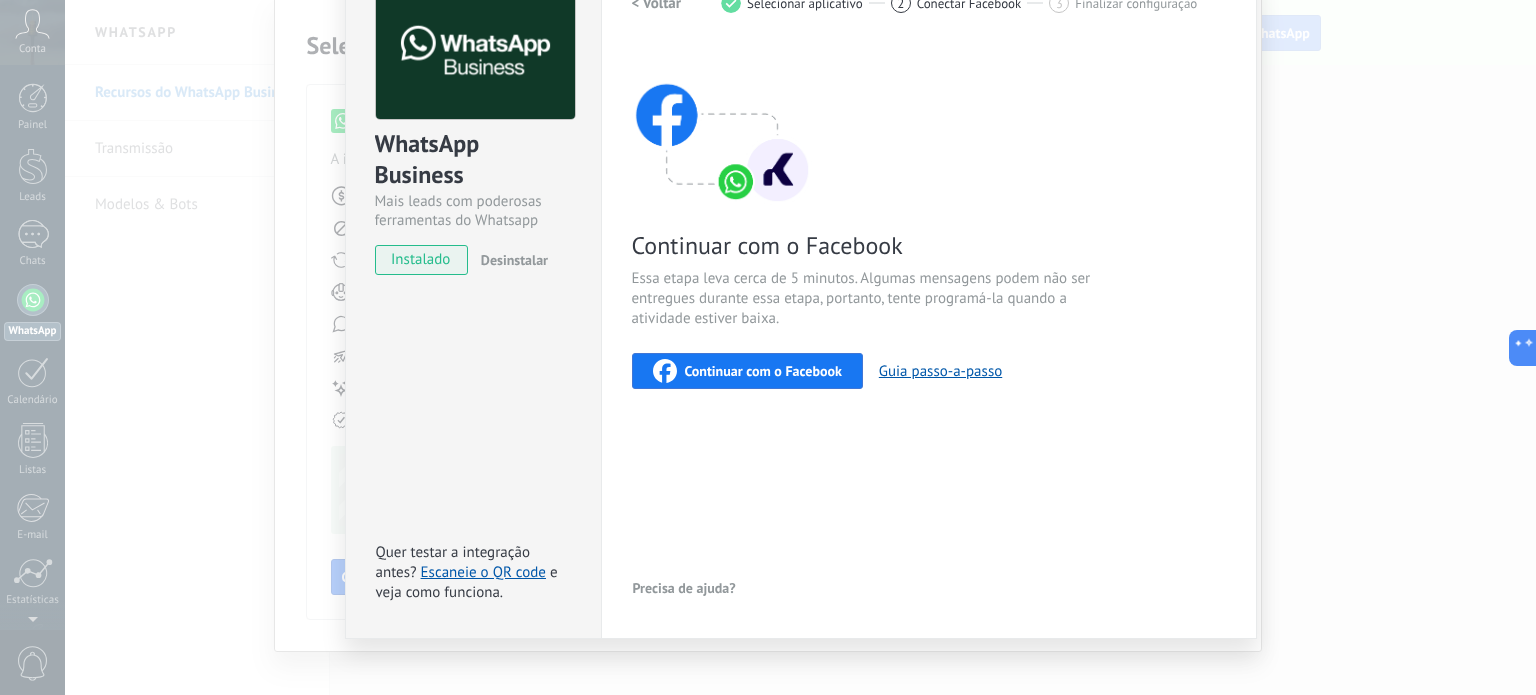 click on "instalado" at bounding box center [421, 260] 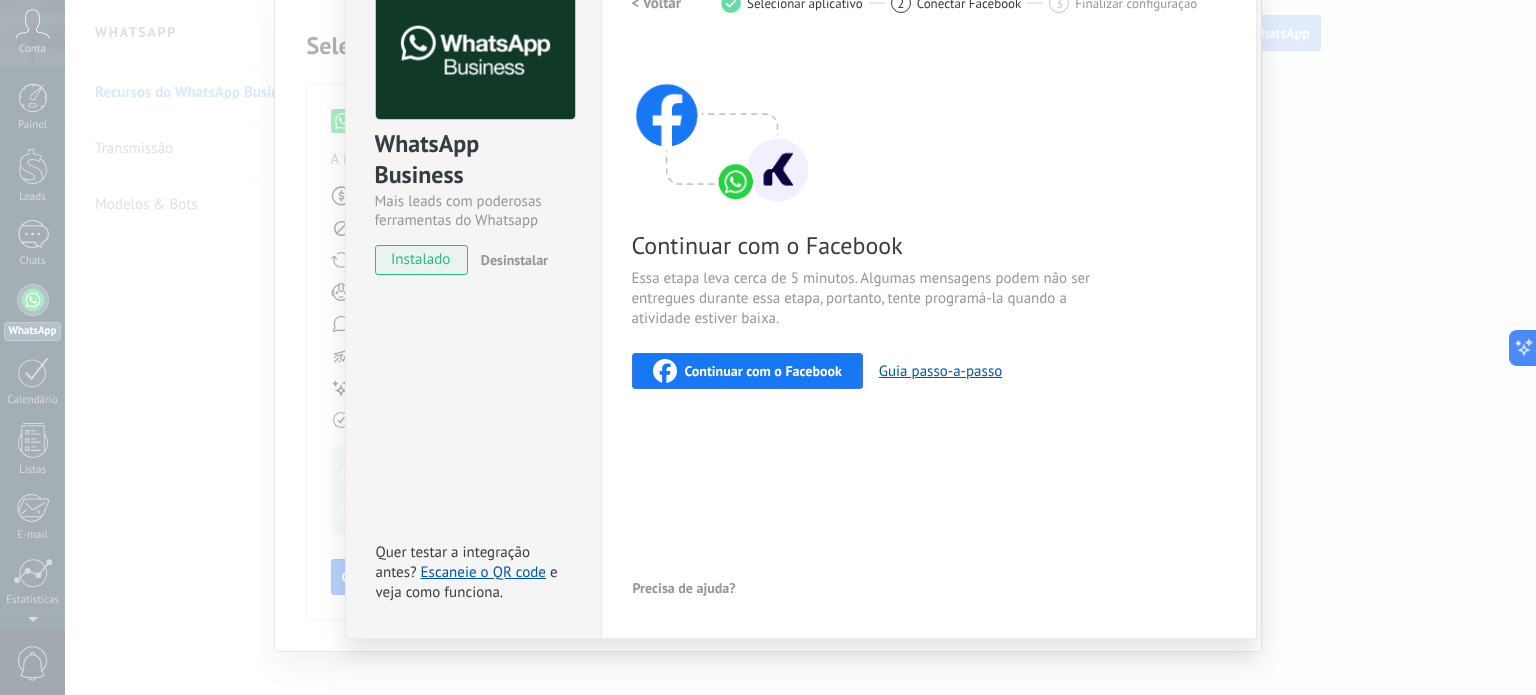 scroll, scrollTop: 0, scrollLeft: 0, axis: both 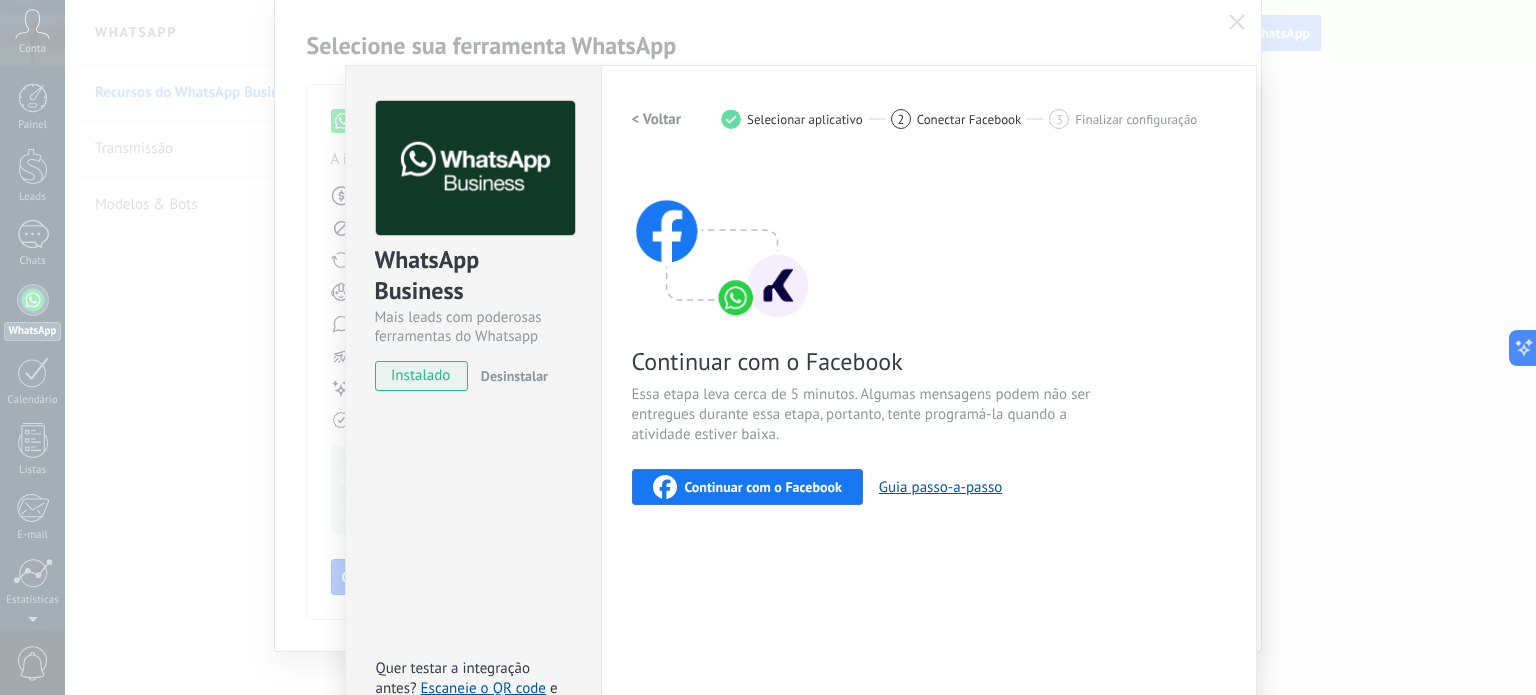click on "instalado" at bounding box center (421, 376) 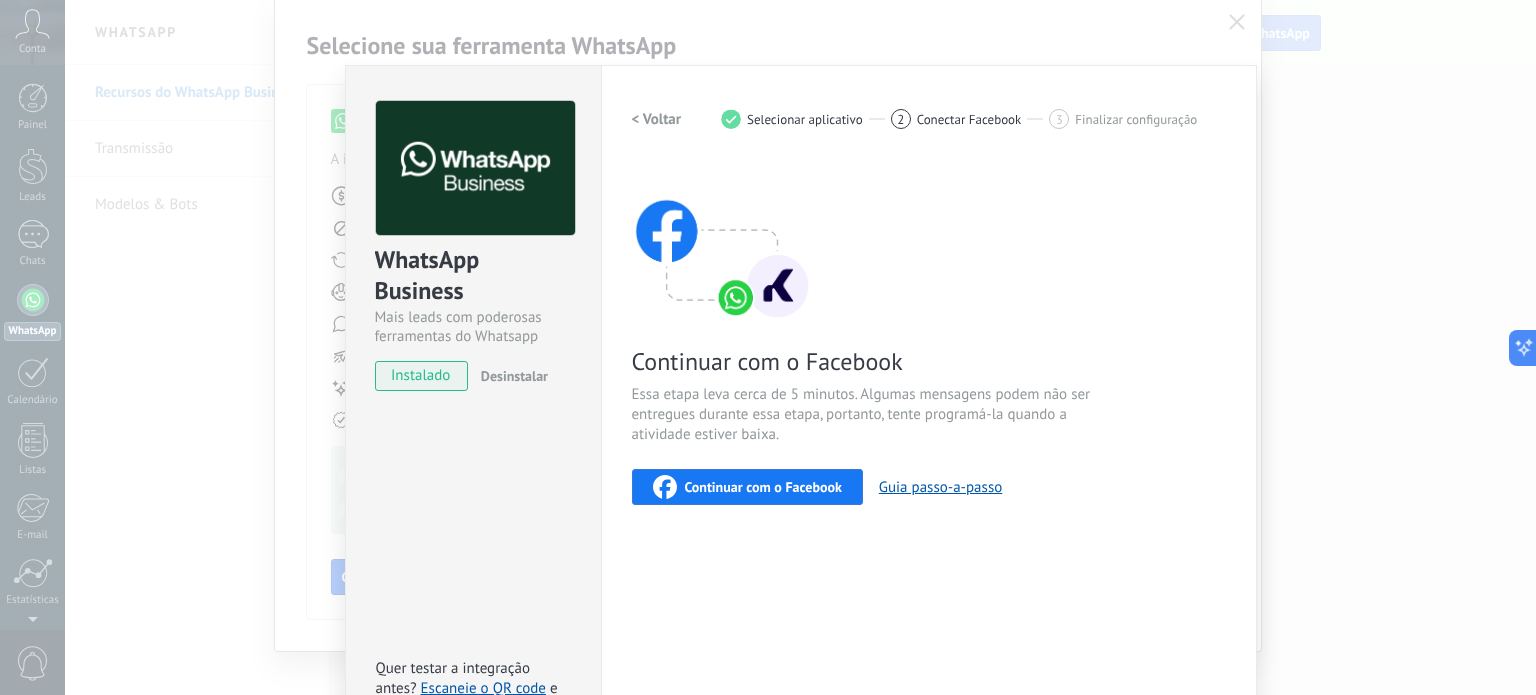 click on "< Voltar" at bounding box center (657, 119) 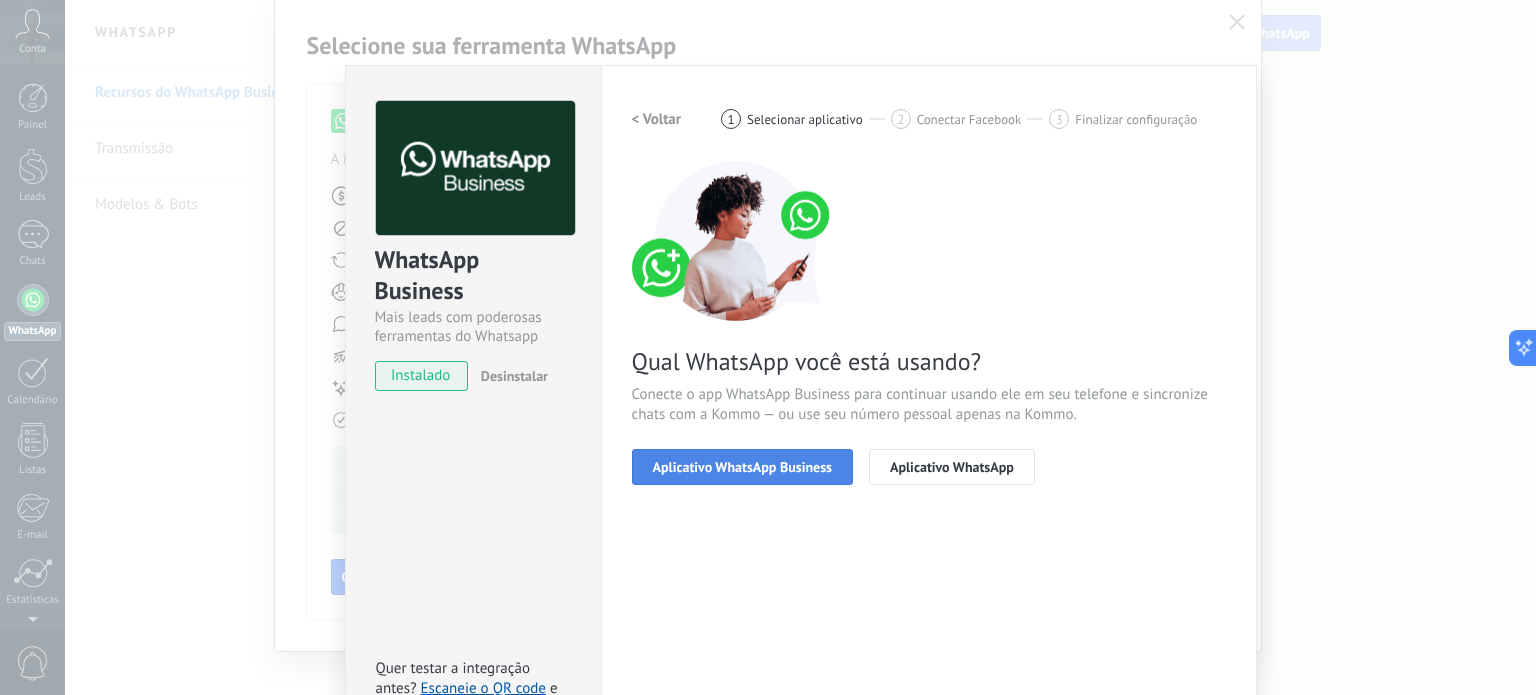 click on "Aplicativo WhatsApp Business" at bounding box center [742, 467] 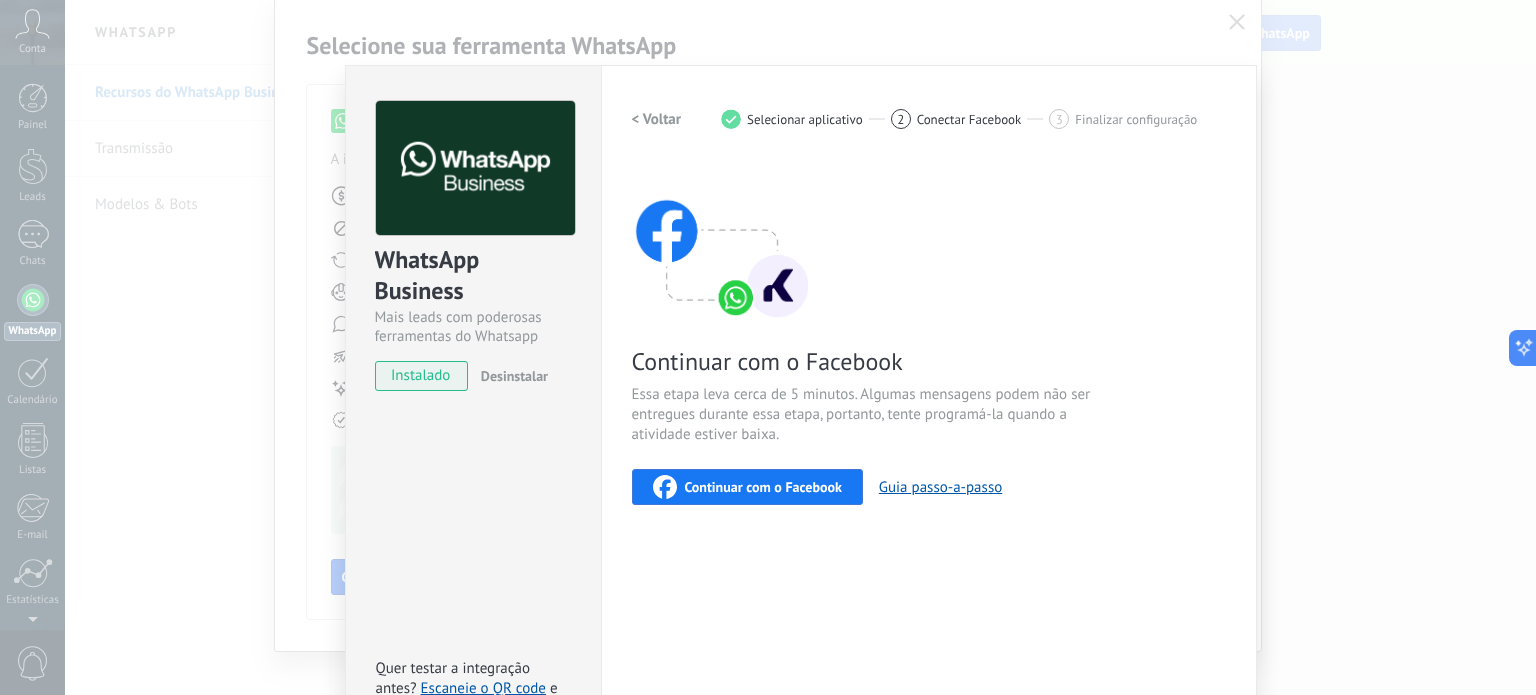 click on "Continuar com o Facebook" at bounding box center (747, 487) 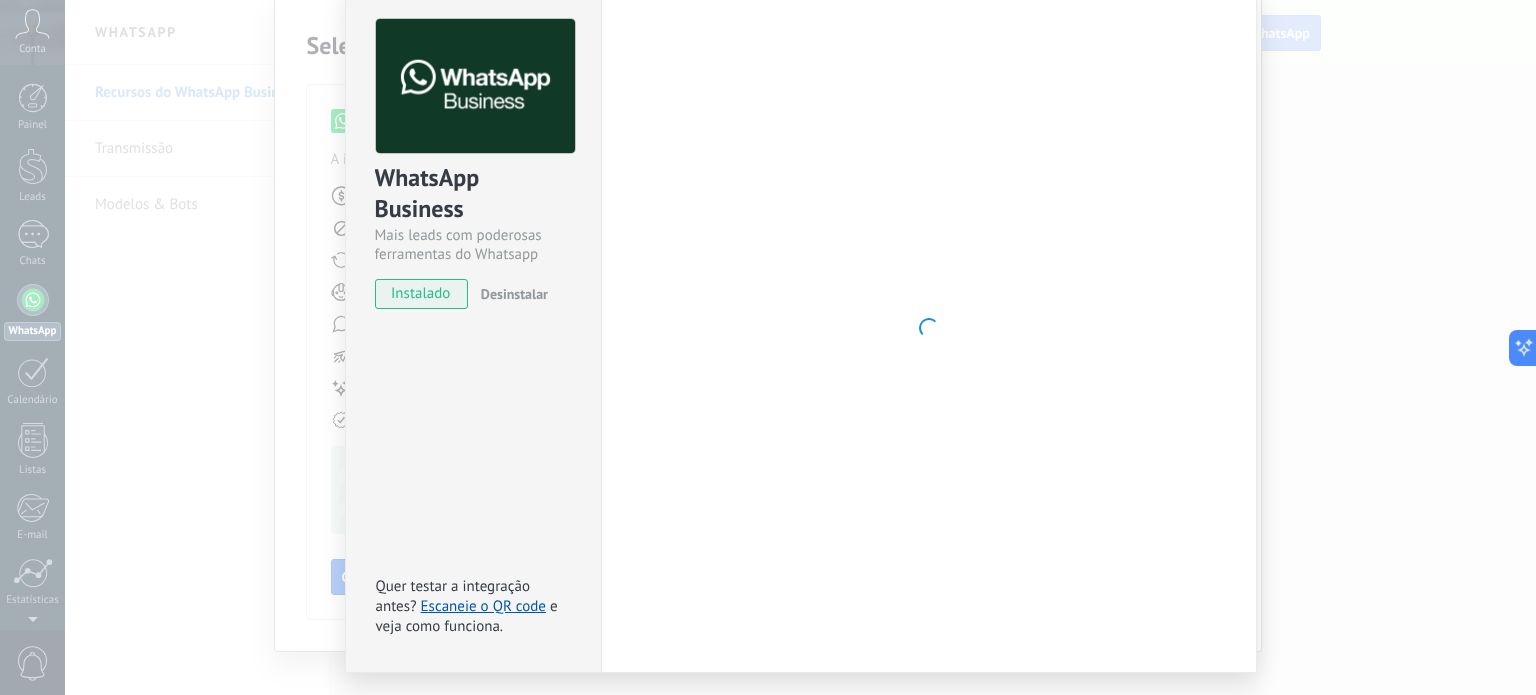 scroll, scrollTop: 119, scrollLeft: 0, axis: vertical 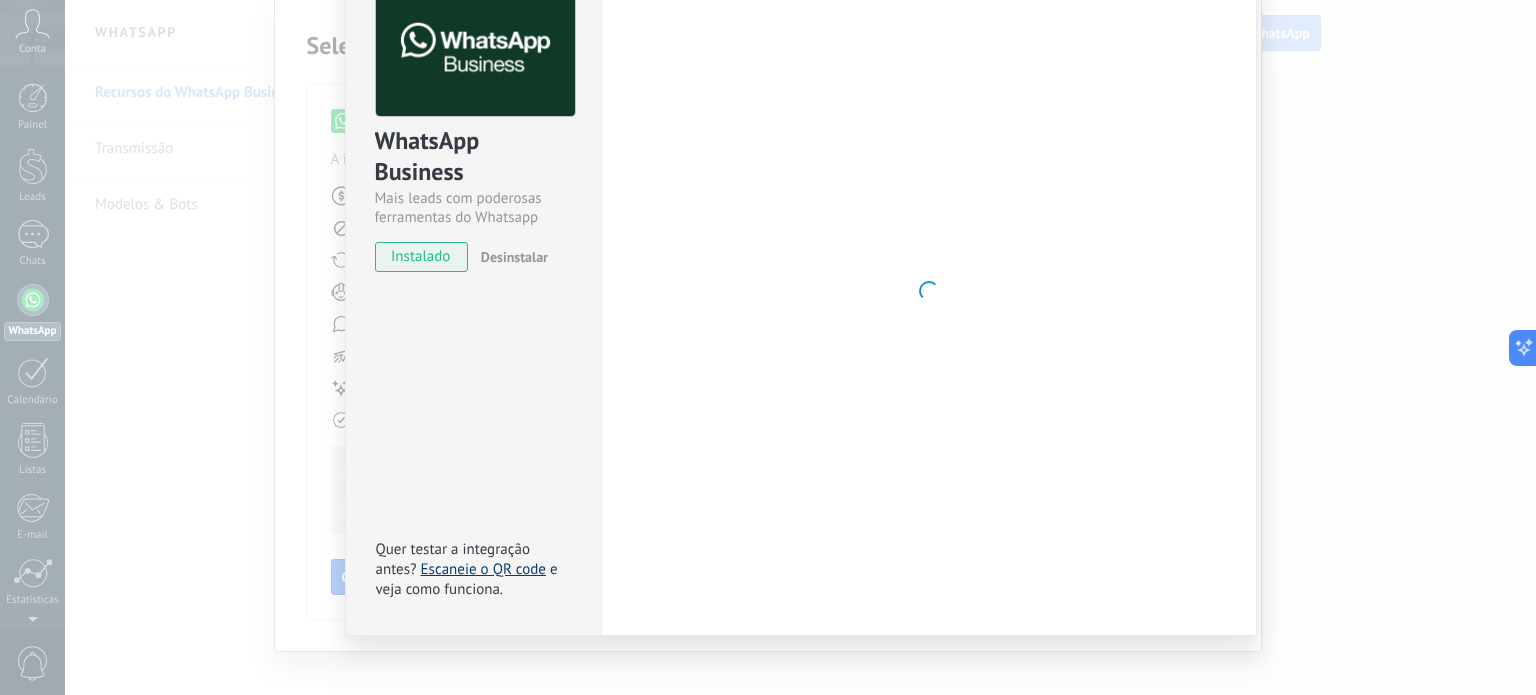click on "Escaneie o QR code" at bounding box center [483, 569] 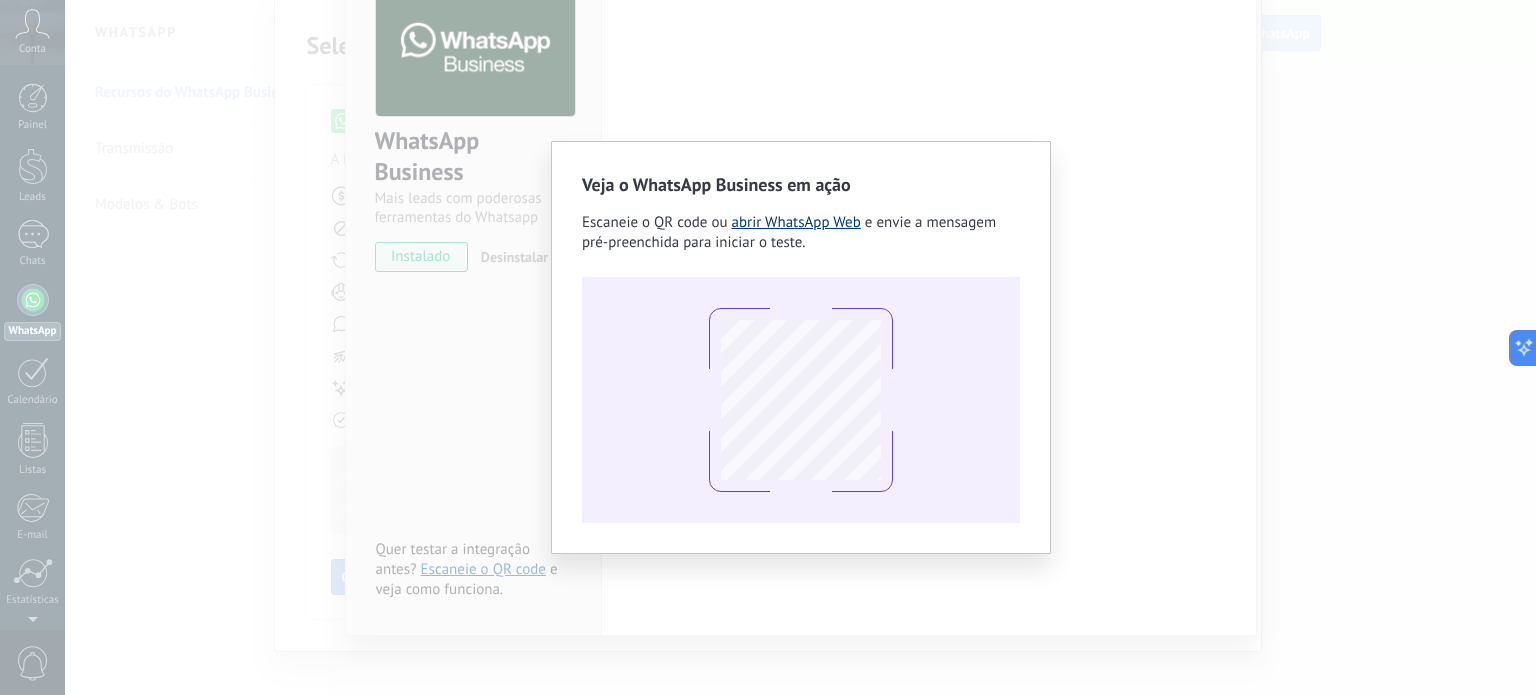 click on "abrir WhatsApp Web" at bounding box center [796, 222] 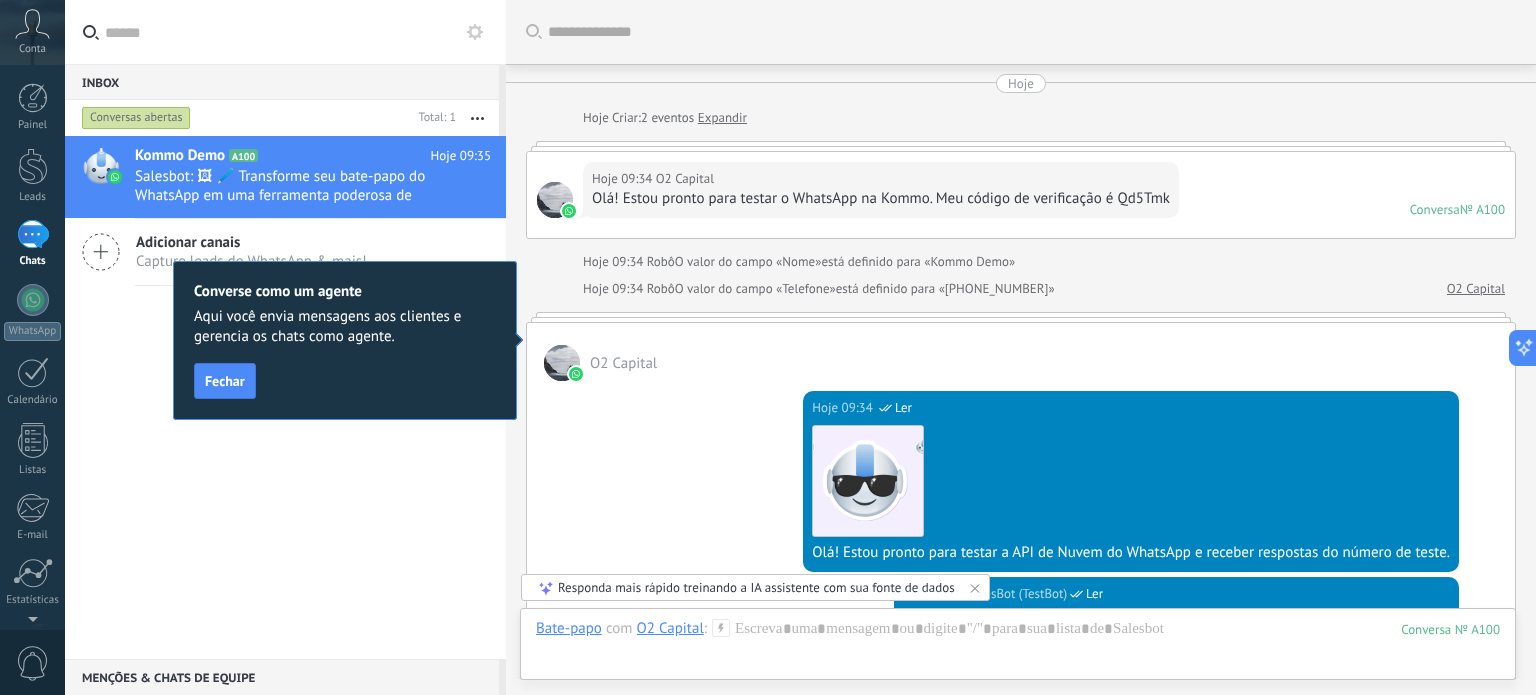 scroll, scrollTop: 1276, scrollLeft: 0, axis: vertical 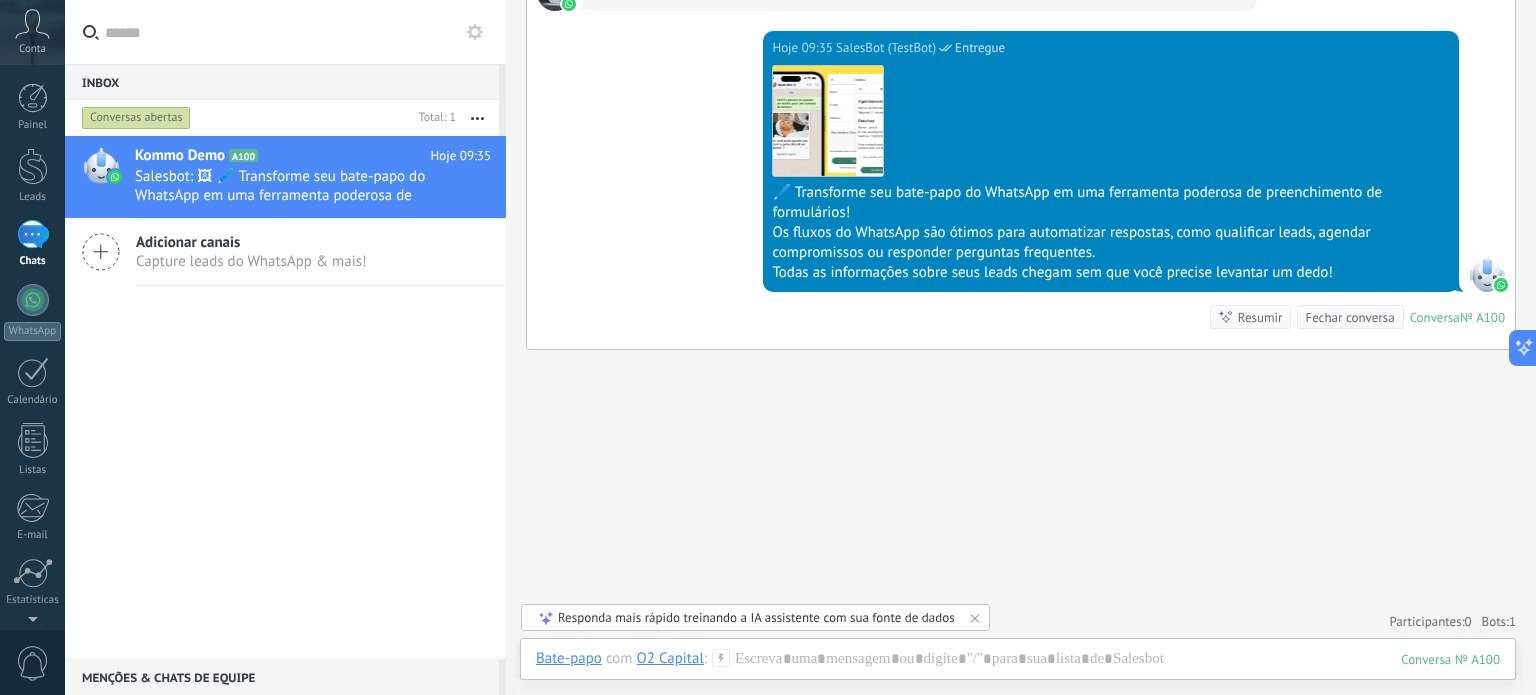 click on "Hoje 09:35 SalesBot (TestBot)  Entregue Download 🖊️ Transforme seu bate-papo do WhatsApp em uma ferramenta poderosa de preenchimento de formulários! Os fluxos do WhatsApp são ótimos para automatizar respostas, como qualificar leads, agendar compromissos ou responder perguntas frequentes. Todas as informações sobre seus leads chegam sem que você precise levantar um dedo! Conversa  № A100 Conversa № A100 Resumir Resumir Fechar conversa" at bounding box center (1021, 190) 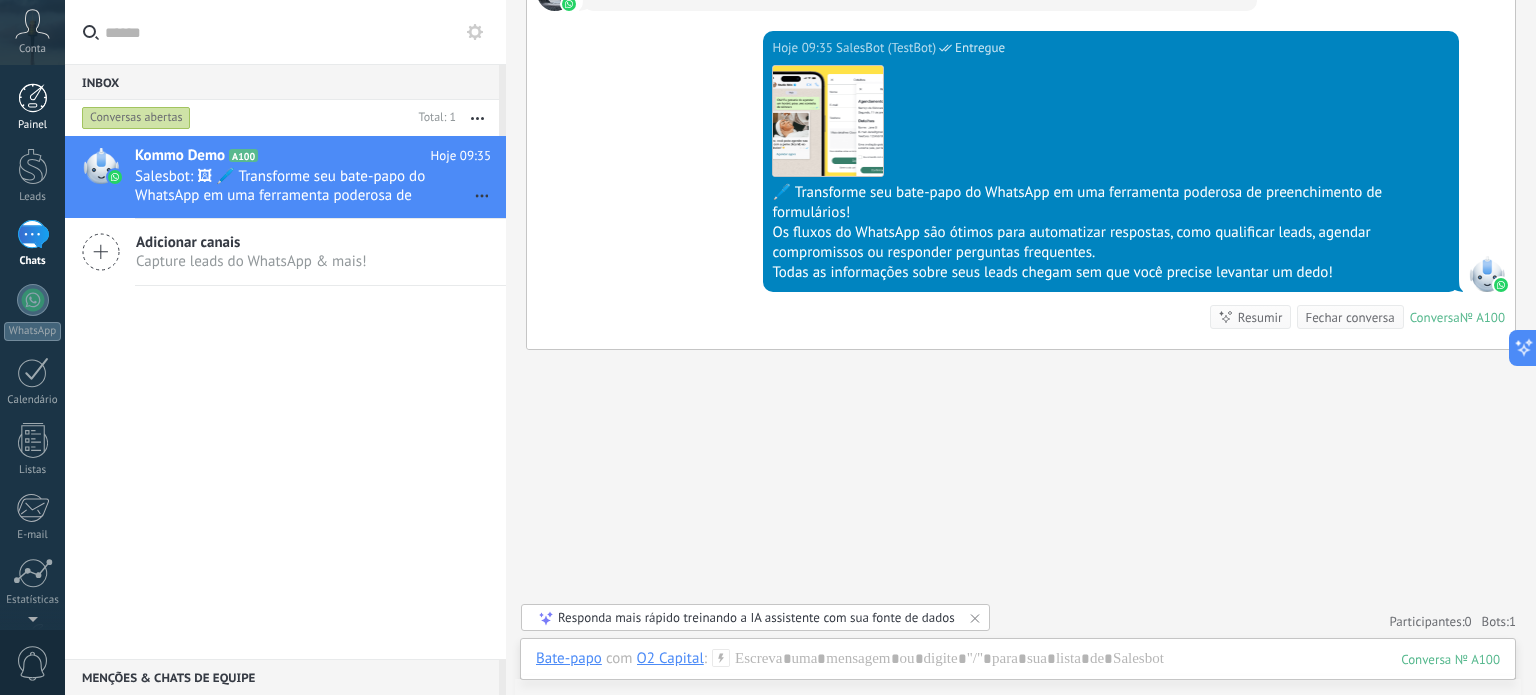 click at bounding box center [33, 98] 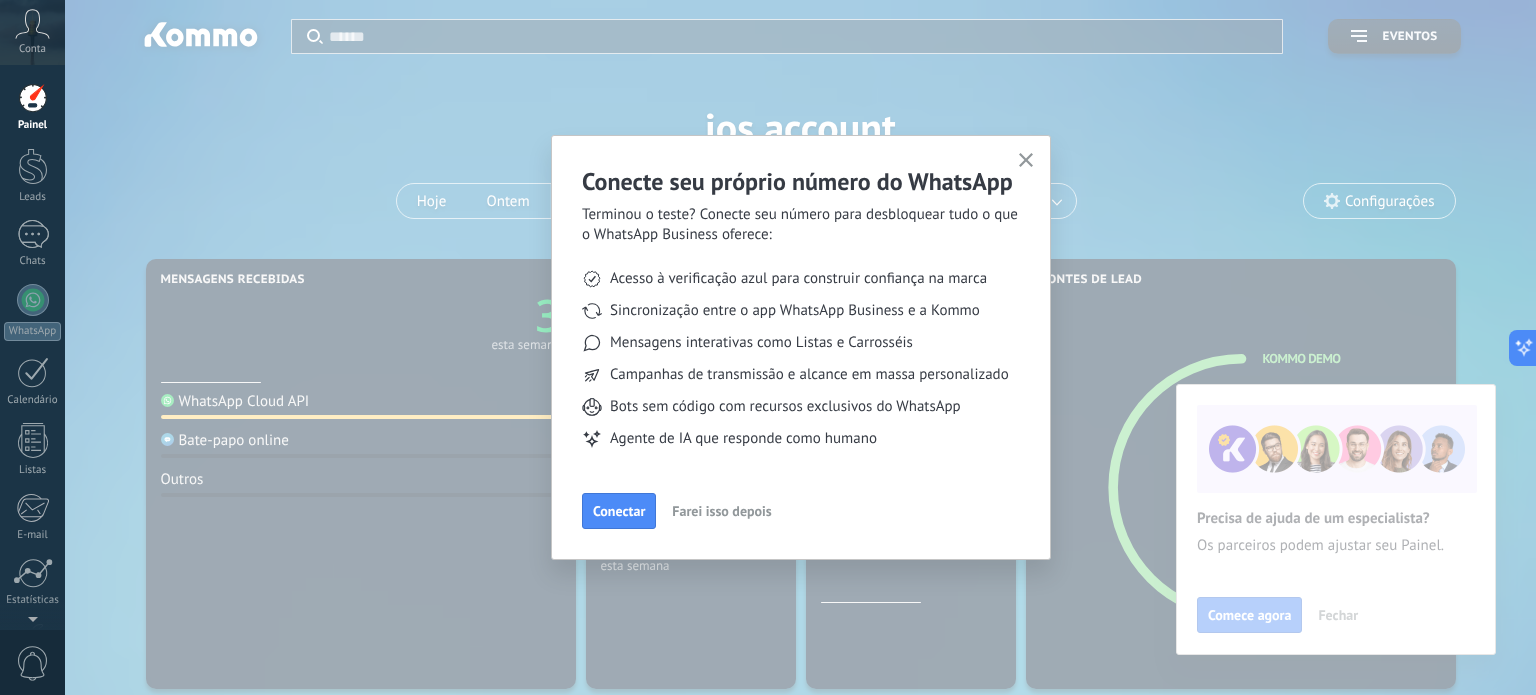 click at bounding box center (1026, 161) 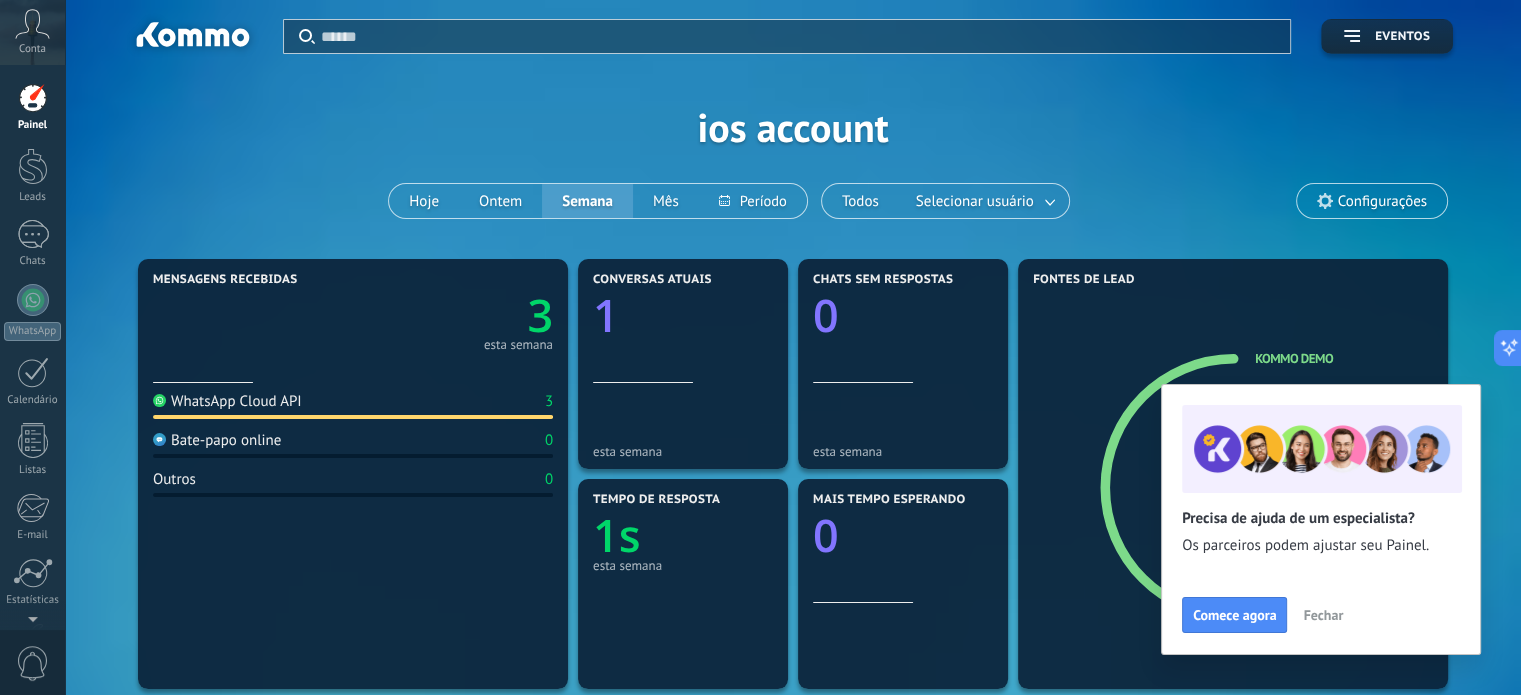 click on "Conta" at bounding box center [32, 49] 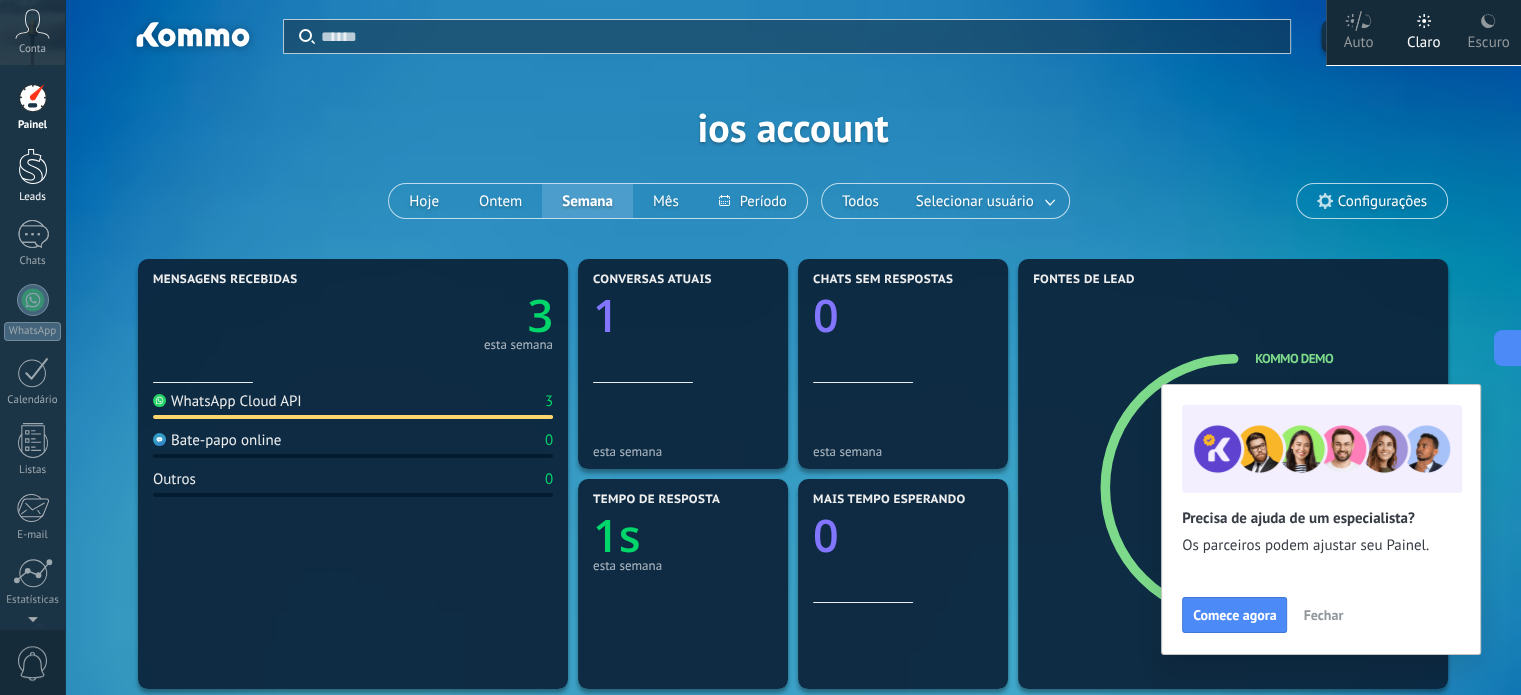 click at bounding box center [33, 166] 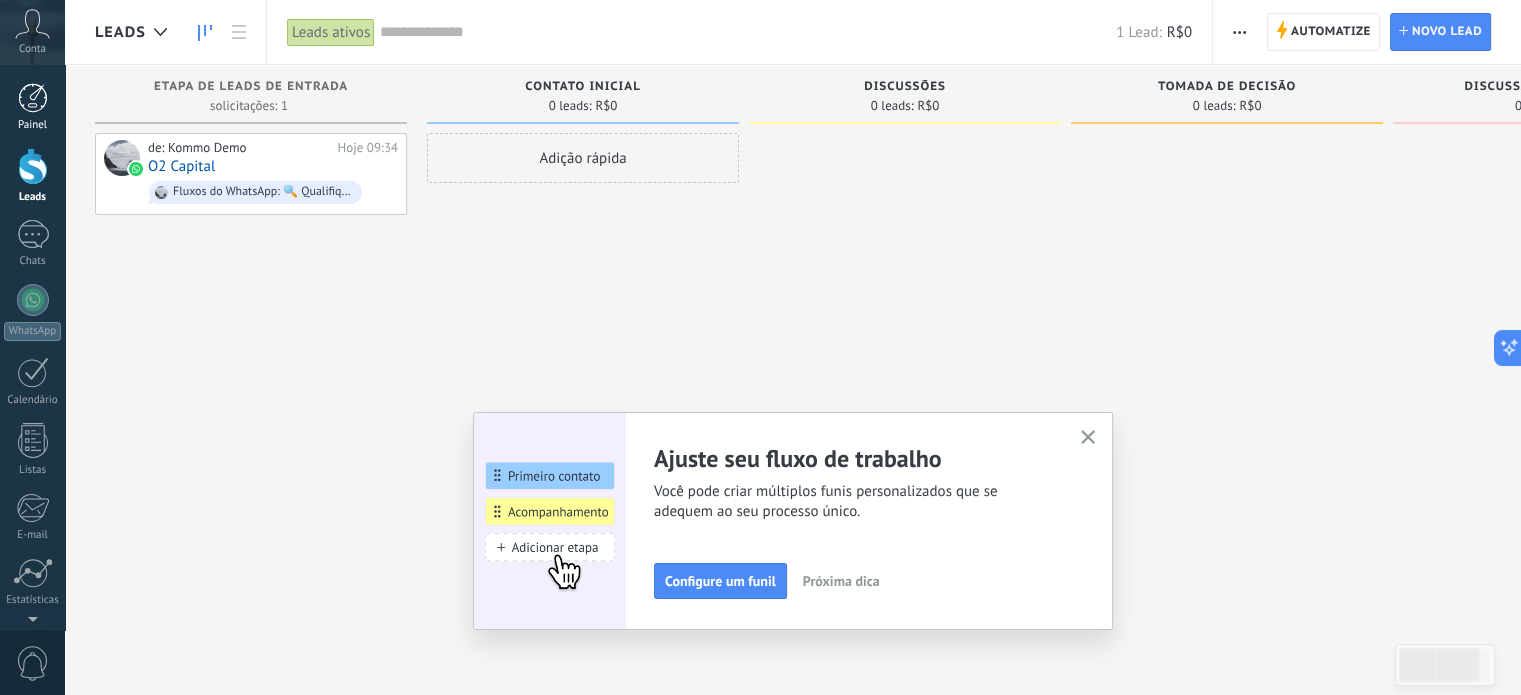 click at bounding box center [33, 98] 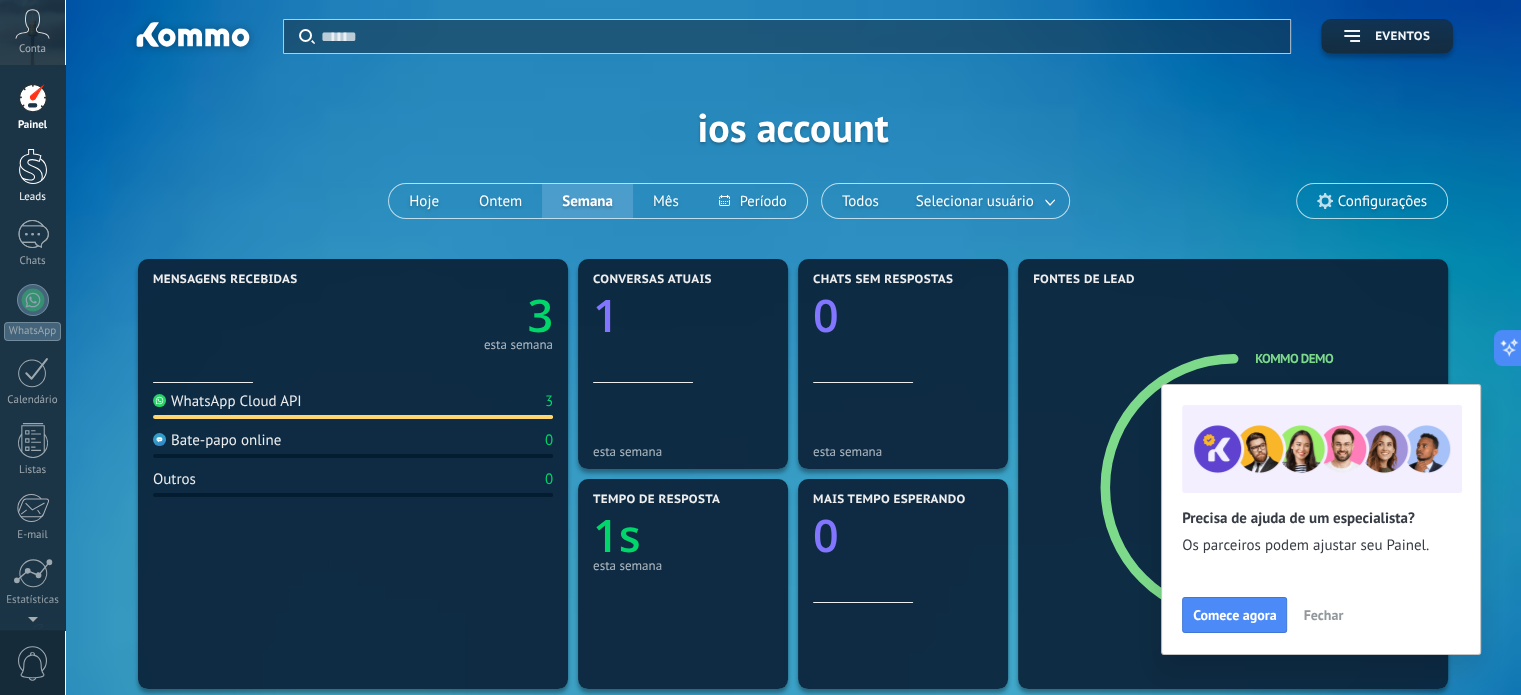 click at bounding box center [33, 166] 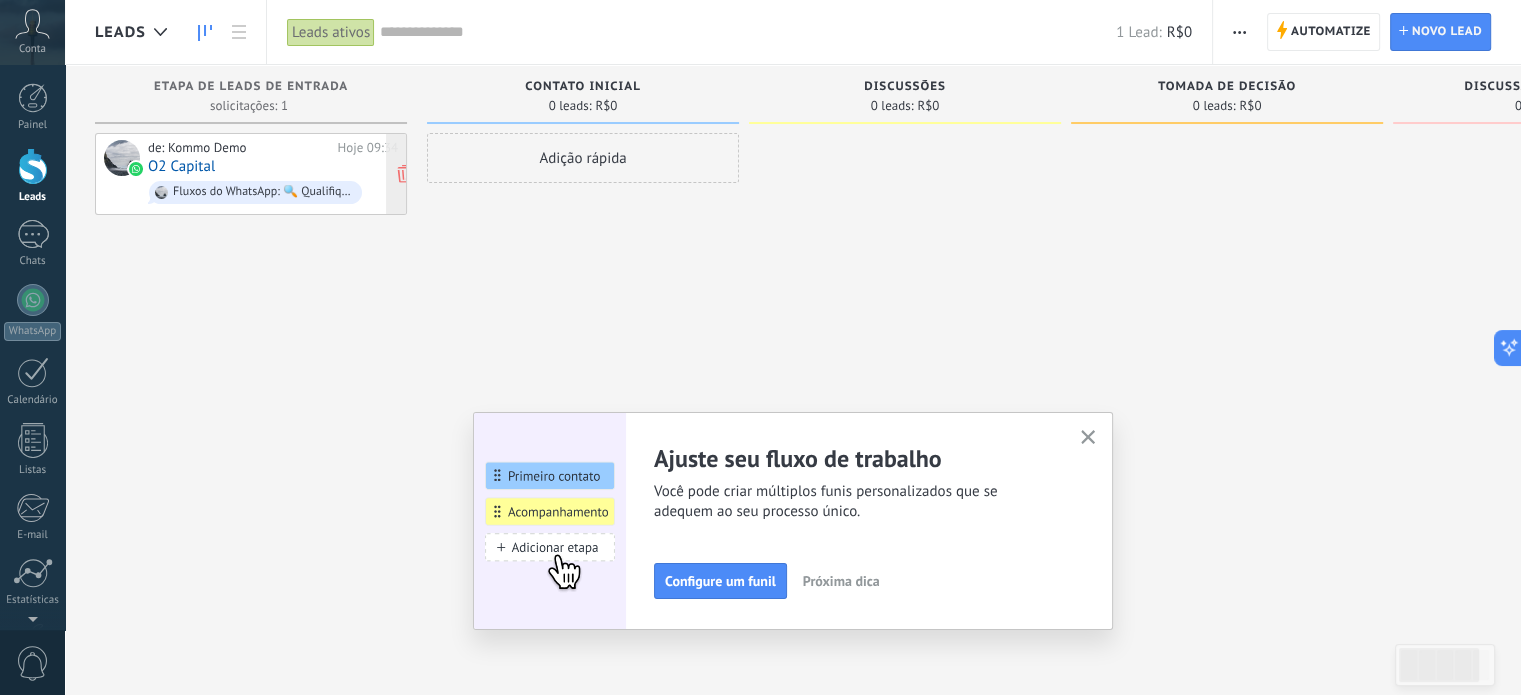 click on "de: Kommo Demo Hoje 09:34 O2 Capital Fluxos do WhatsApp:
🔍 Qualifique leads com fluxos do WhatsApp 📝" at bounding box center [273, 174] 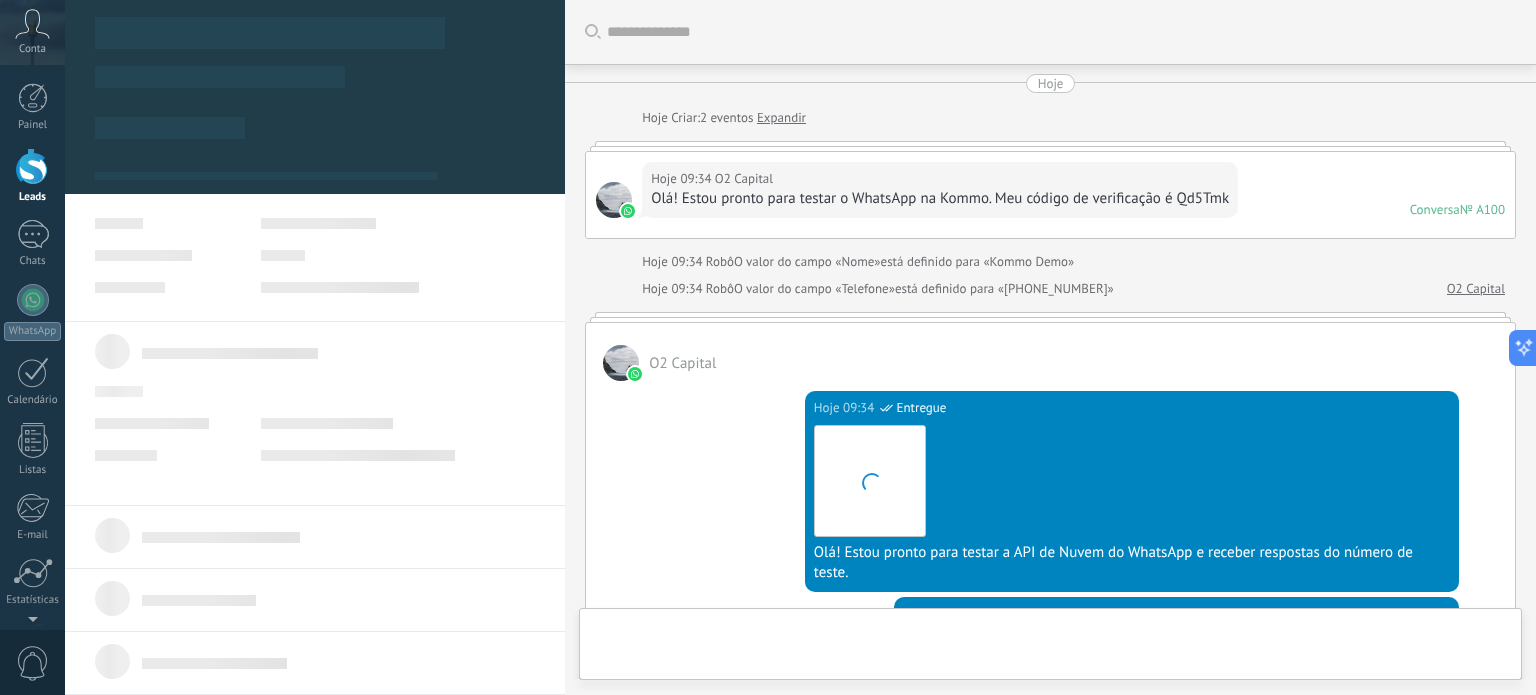 type on "**********" 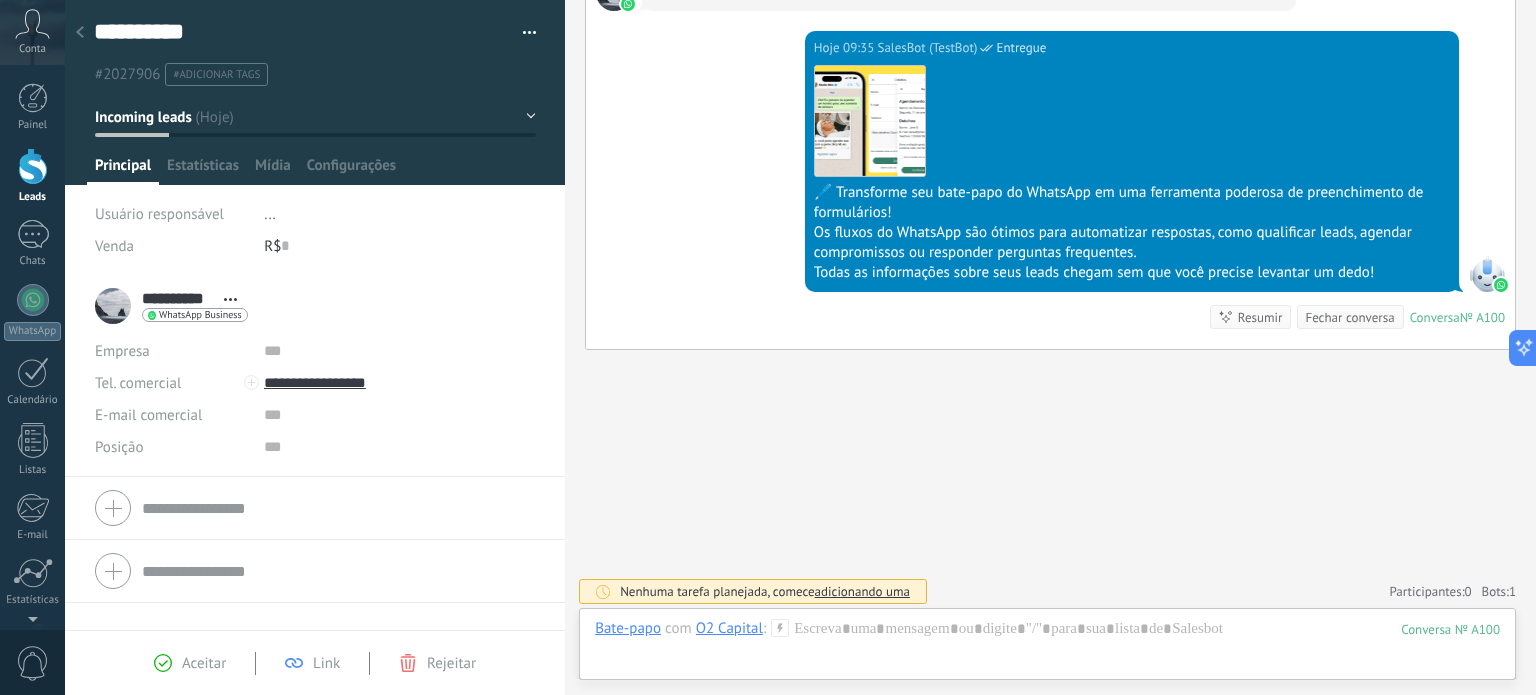 click on "Buscar Carregar mais Hoje Hoje Criar:  2  eventos   Expandir Hoje 09:34 O2 Capital  Olá! Estou pronto para testar o WhatsApp na Kommo. Meu código de verificação é Qd5Tmk Conversa  № A100 Conversa № A100 Hoje 09:34 Robô  O valor do campo «Nome»  está definido para «Kommo Demo» Hoje 09:34 Robô  O valor do campo «Telefone»  está definido para «[PHONE_NUMBER]» O2 Capital O2 Capital  Hoje 09:34 SalesBot (TestBot)  Entregue Download Olá! Estou pronto para testar a API de Nuvem do WhatsApp e receber respostas do número de teste. Hoje 09:34 SalesBot (TestBot)  Entregue Download 💡Para começar, vamos esclarecer como funciona:   💻 Kommo = A visão do agente – O perfil do lead representa a perspectiva do agente. 📱 Mobile = A visão do cliente – O celular representa o cliente. Agora, você está pronto para conferir os novos recursos do WhatsApp! Clique no botão "Entendi!" para continuar. Hoje 09:34 O2 Capital  Hoje 09:34 SalesBot  Entendi! Hoje 09:34 Entregue Hoje 09:35" at bounding box center [1050, -299] 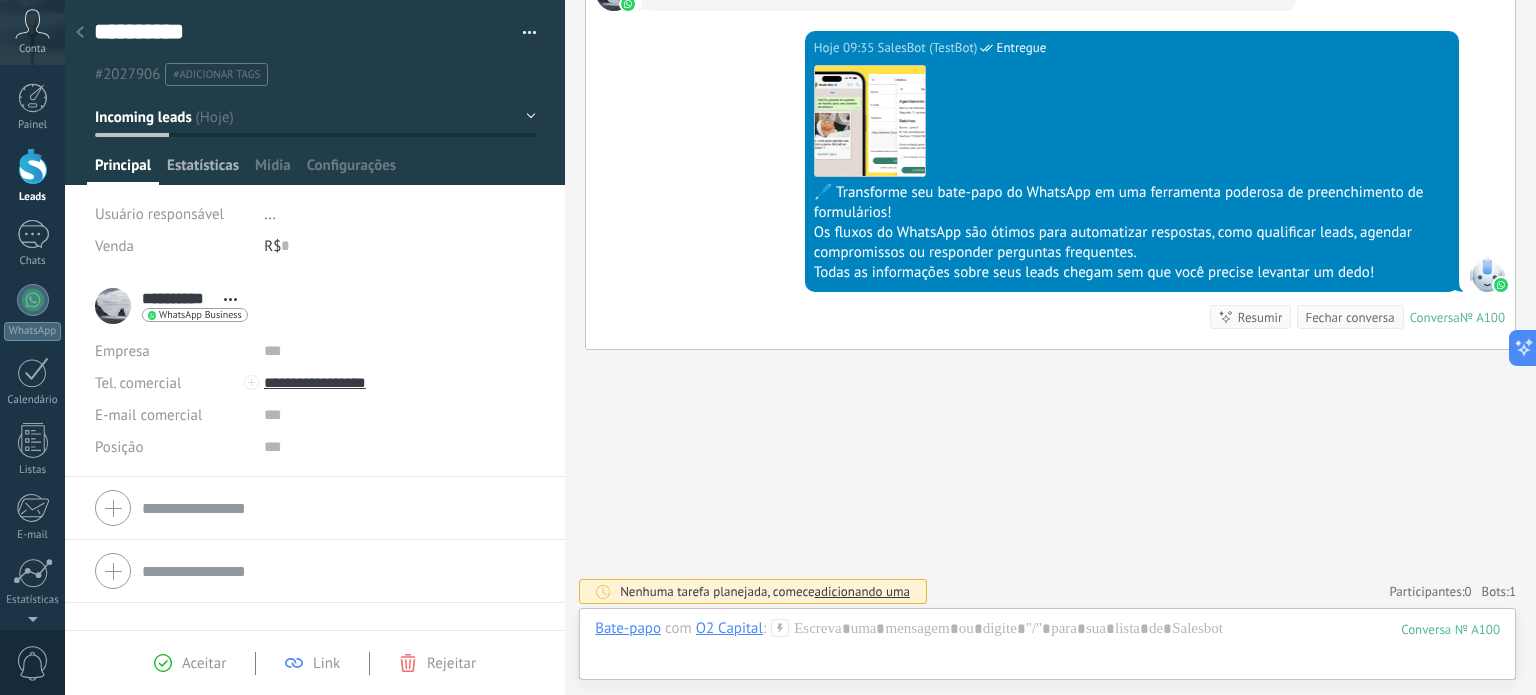 click on "Estatísticas" at bounding box center [203, 170] 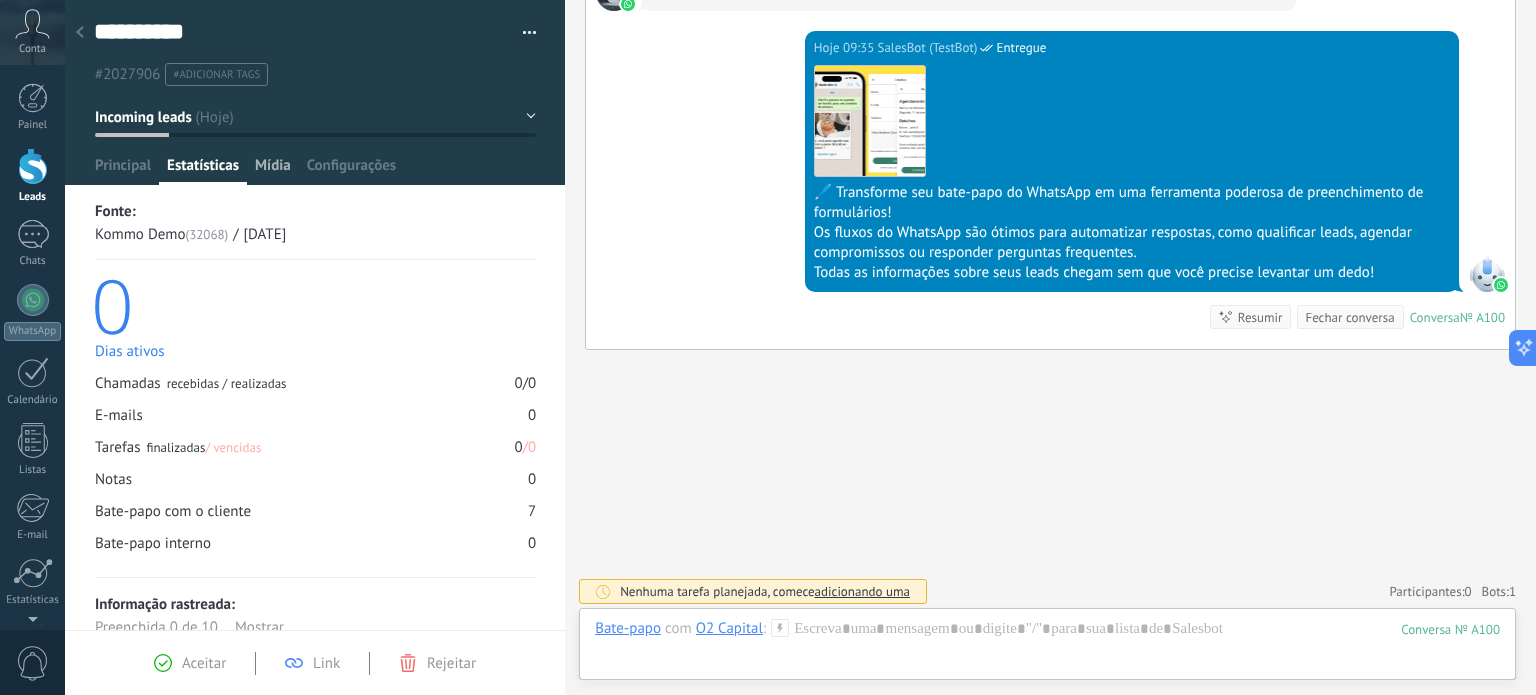 click on "Mídia" at bounding box center [273, 170] 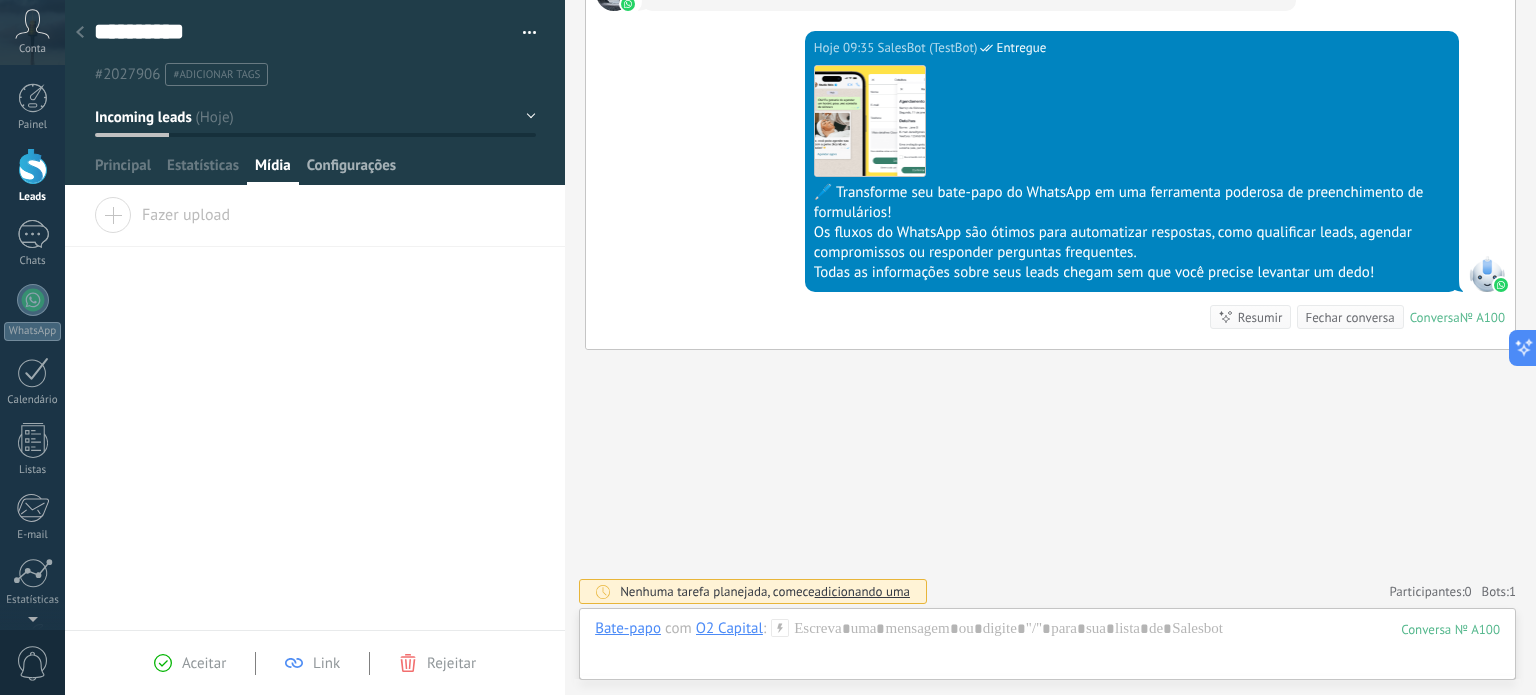 click on "Configurações" at bounding box center (351, 170) 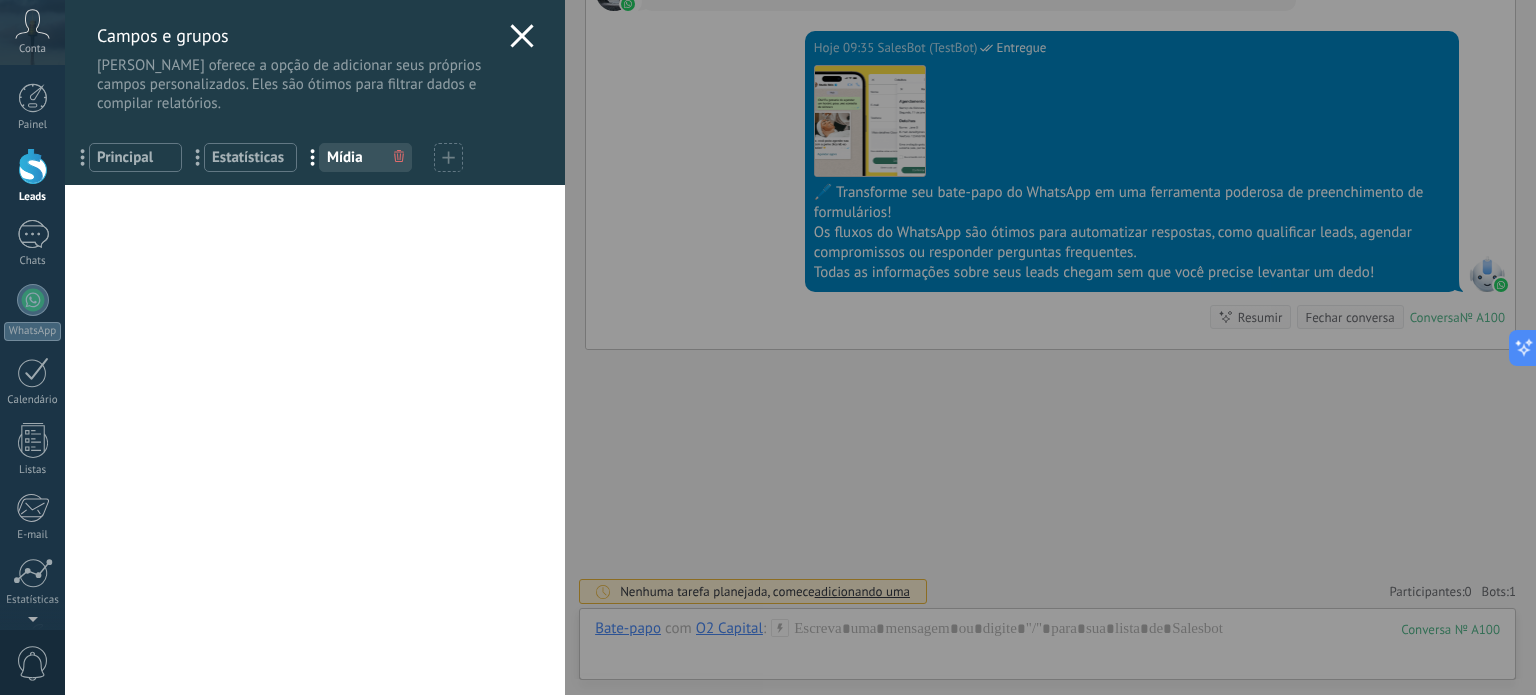click 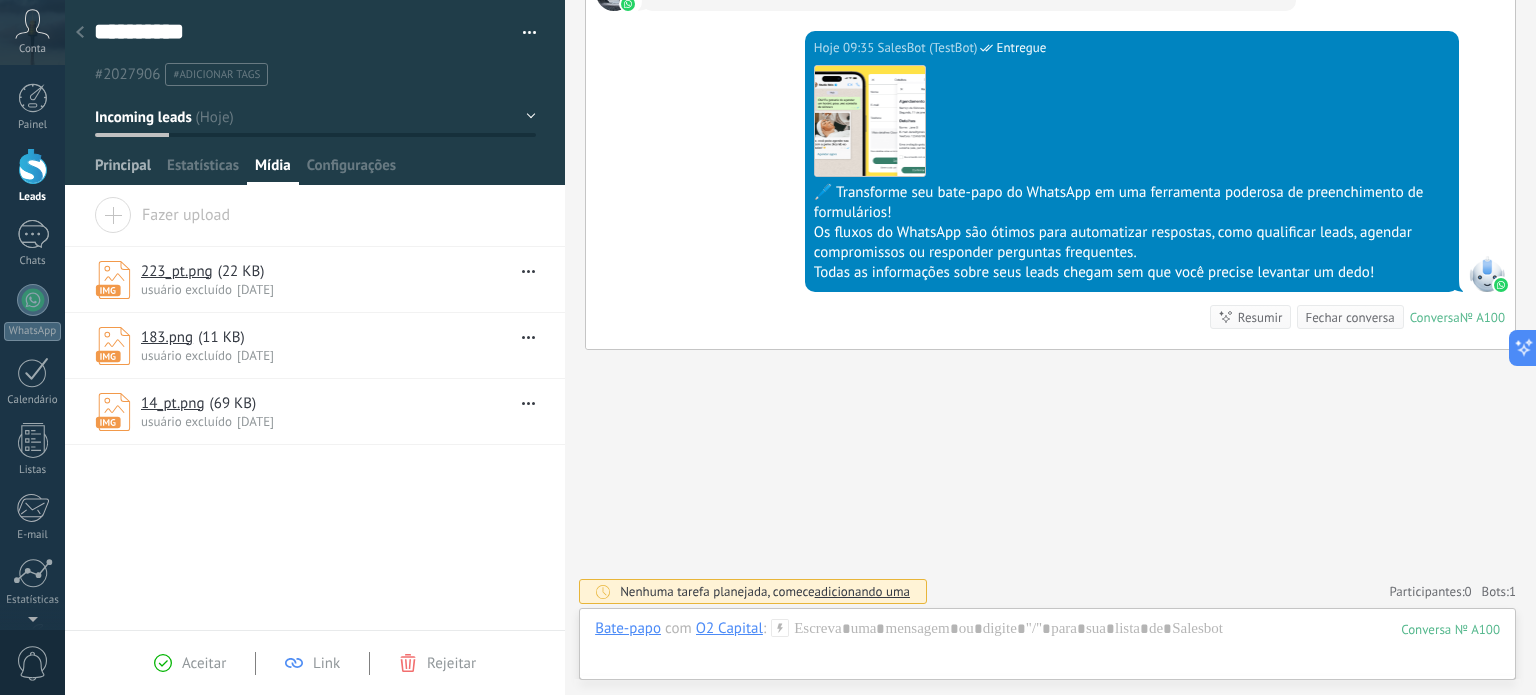 click on "Principal" at bounding box center [123, 170] 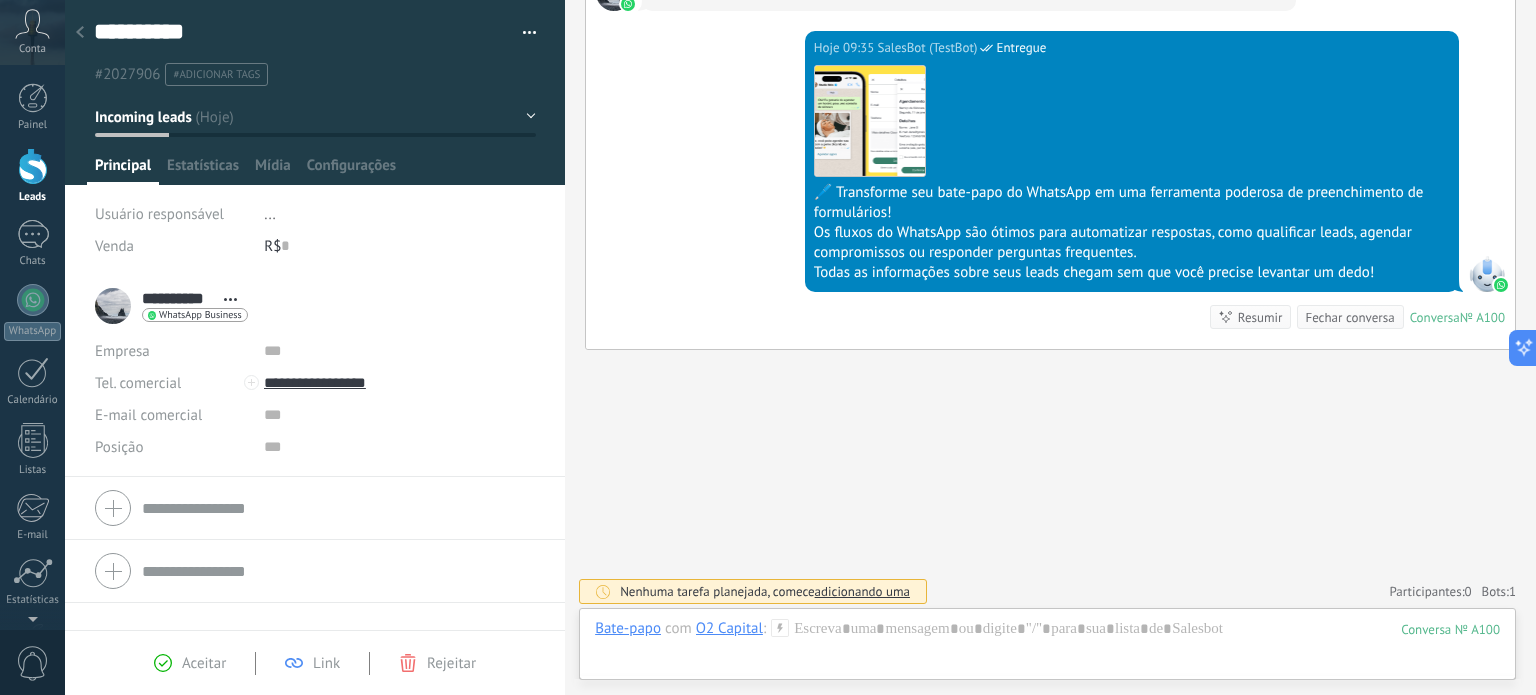 scroll, scrollTop: 1417, scrollLeft: 0, axis: vertical 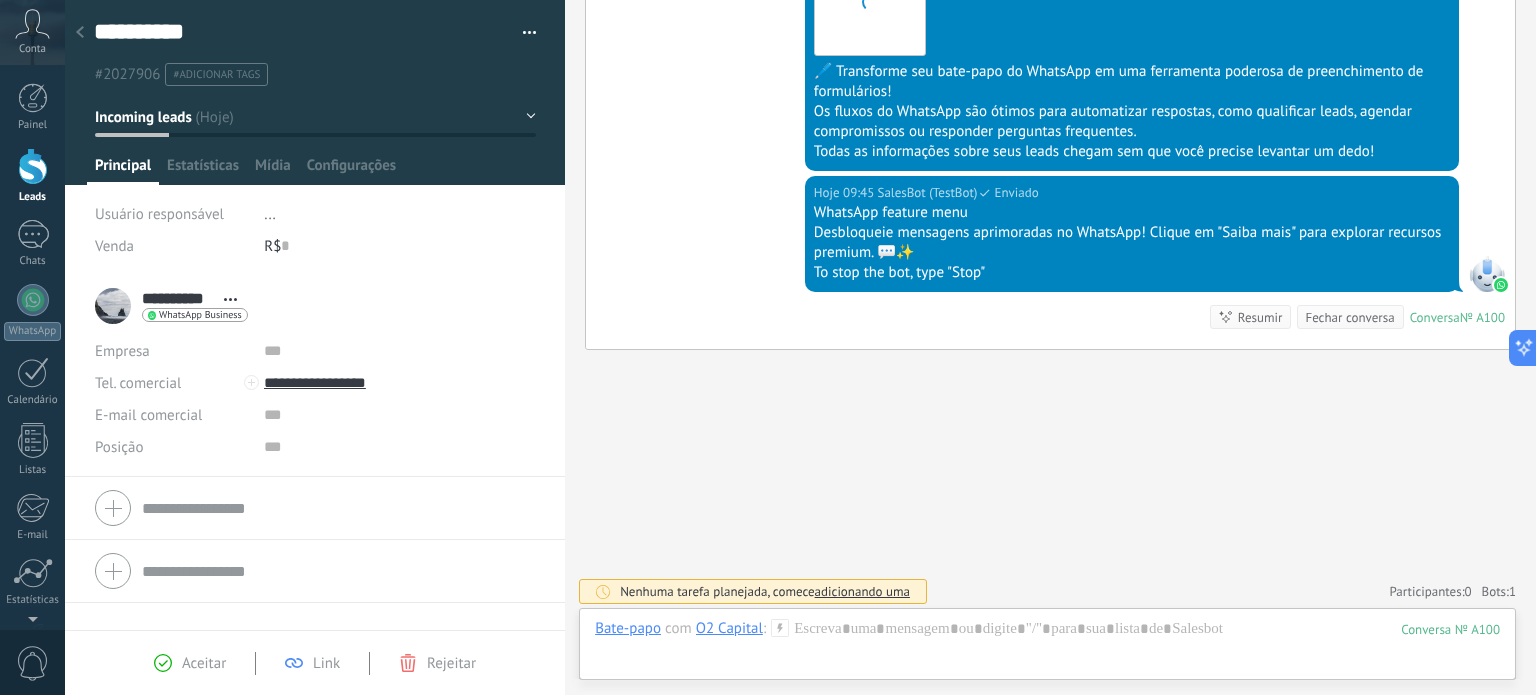 click on "**********" at bounding box center [171, 306] 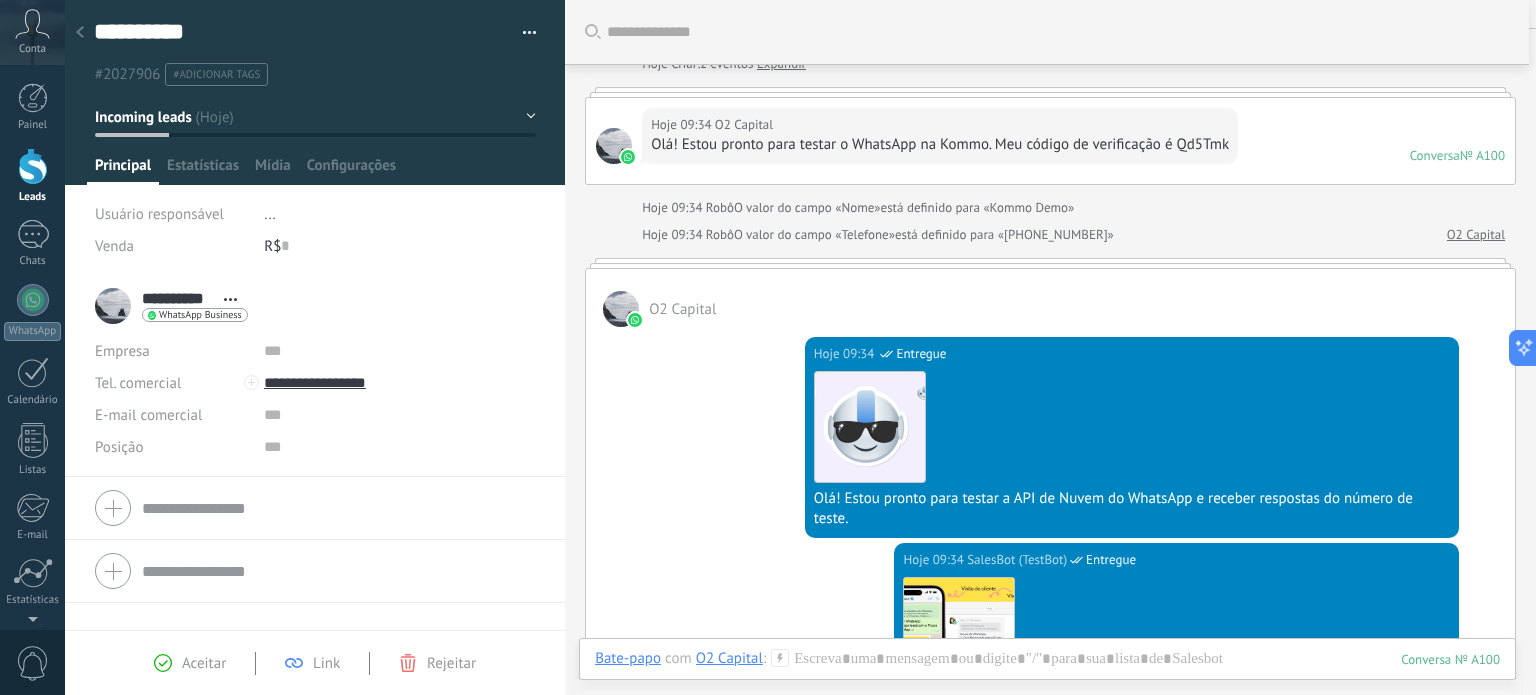 scroll, scrollTop: 0, scrollLeft: 0, axis: both 